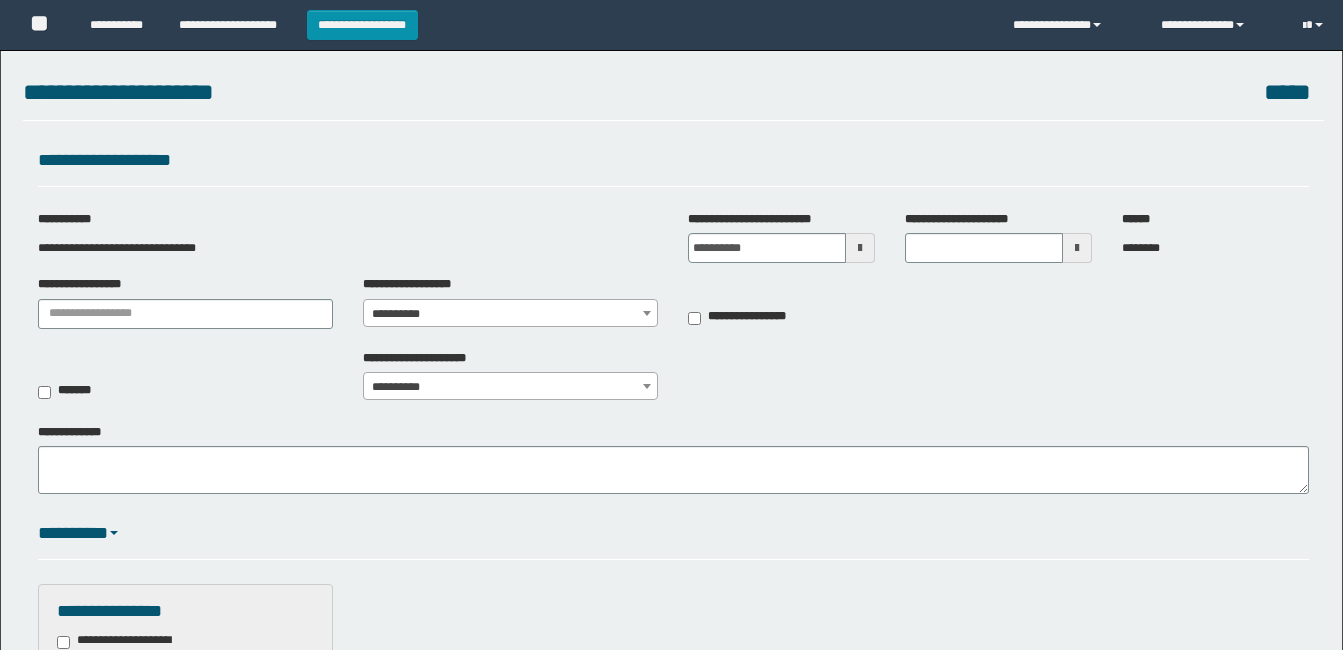 scroll, scrollTop: 0, scrollLeft: 0, axis: both 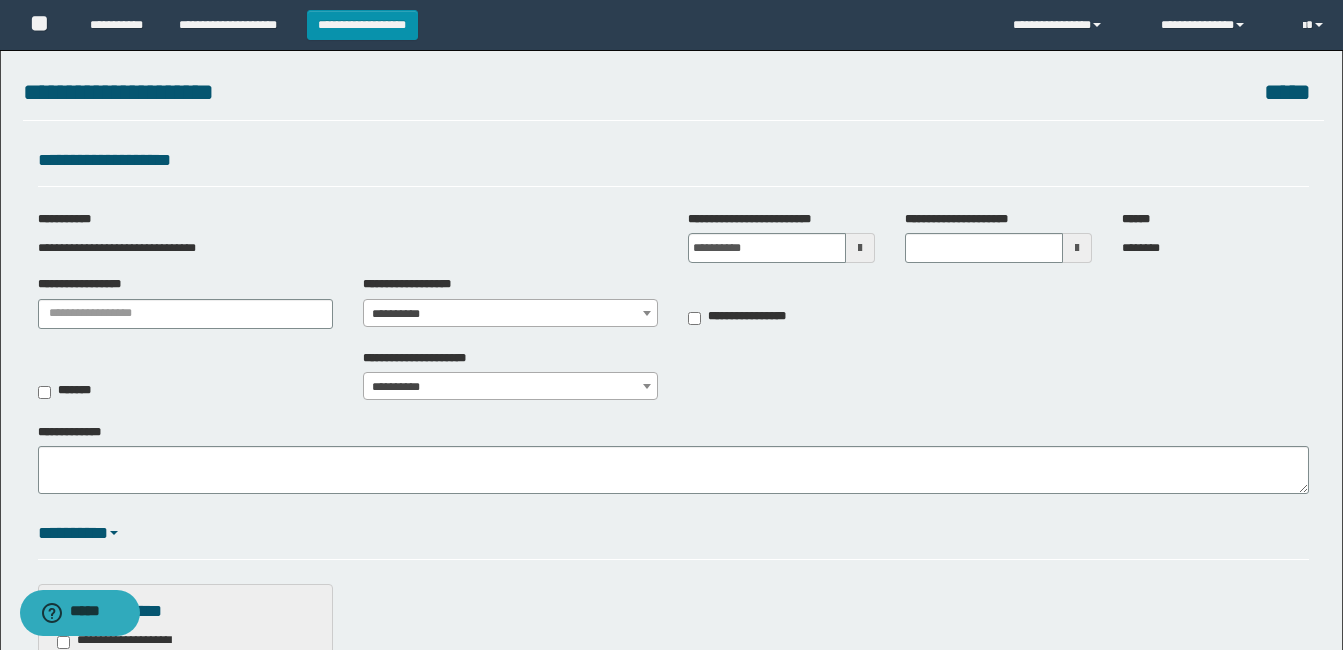 click on "**********" at bounding box center [510, 314] 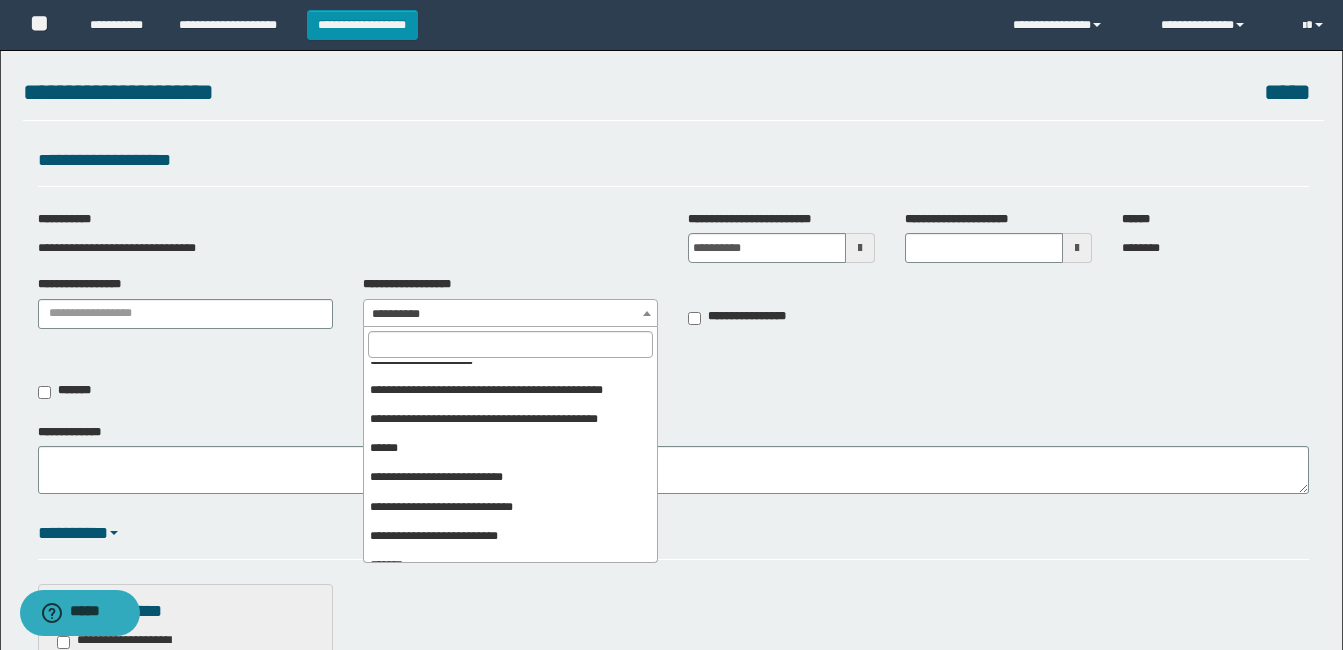 scroll, scrollTop: 231, scrollLeft: 0, axis: vertical 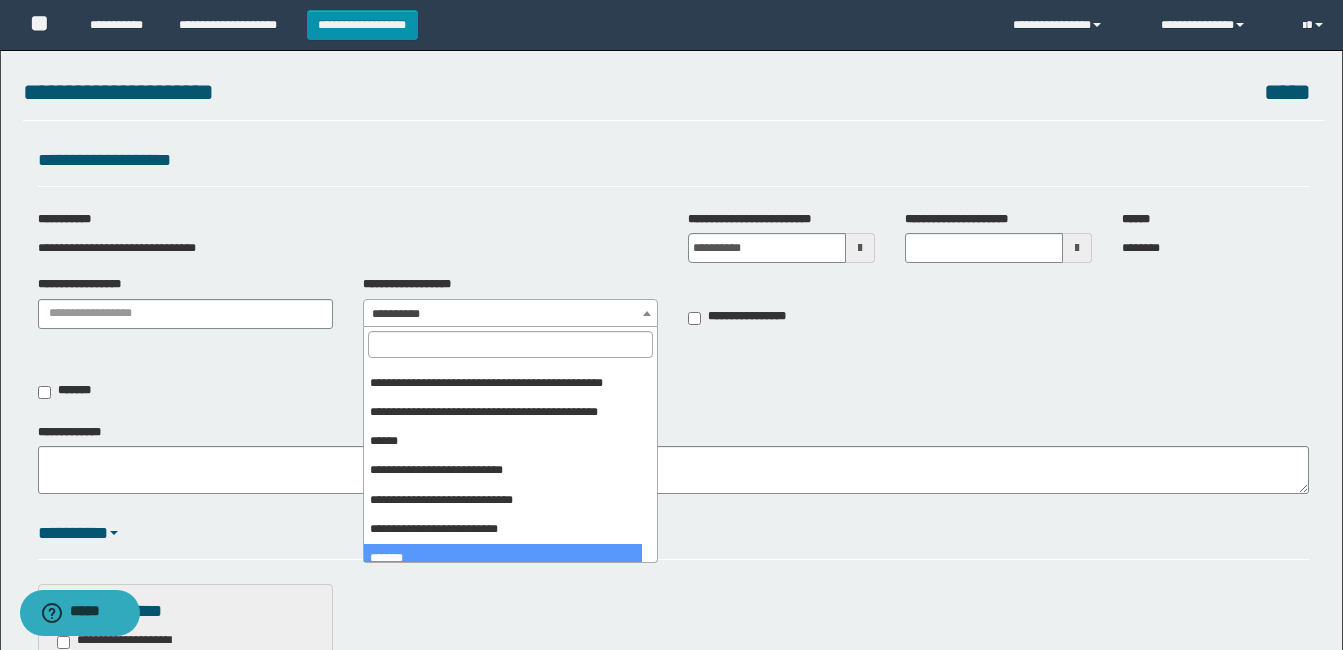 select on "***" 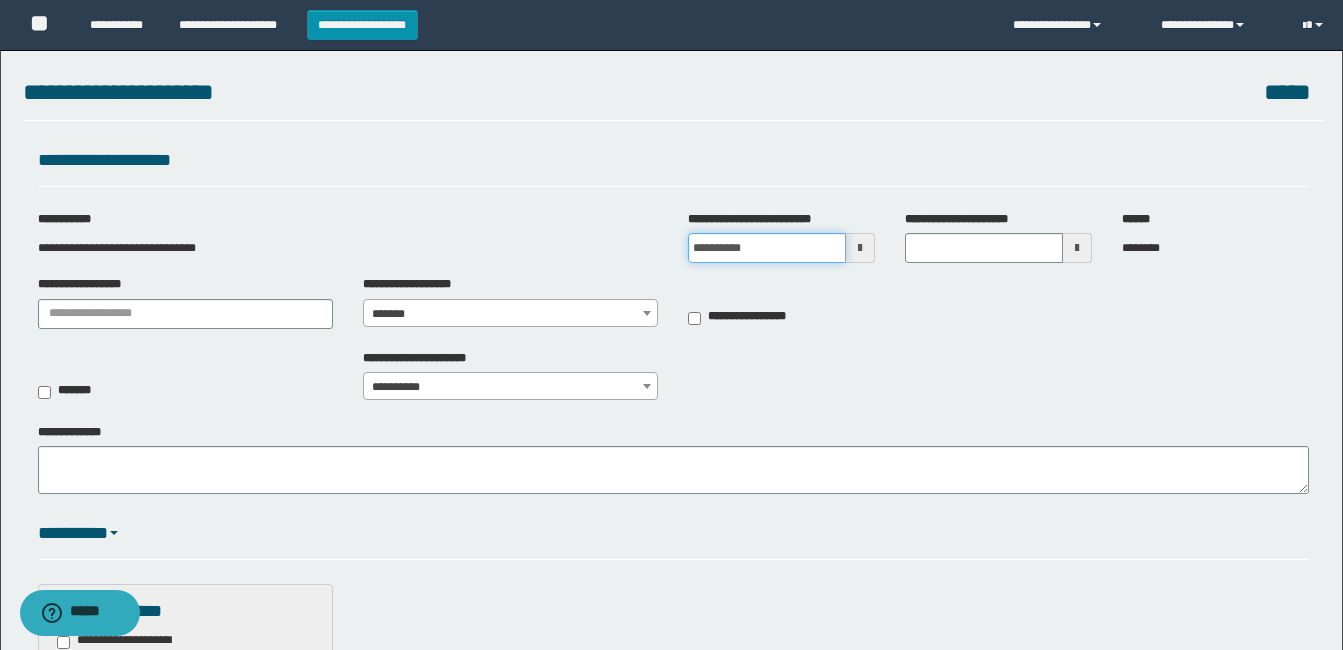 click on "**********" at bounding box center (767, 248) 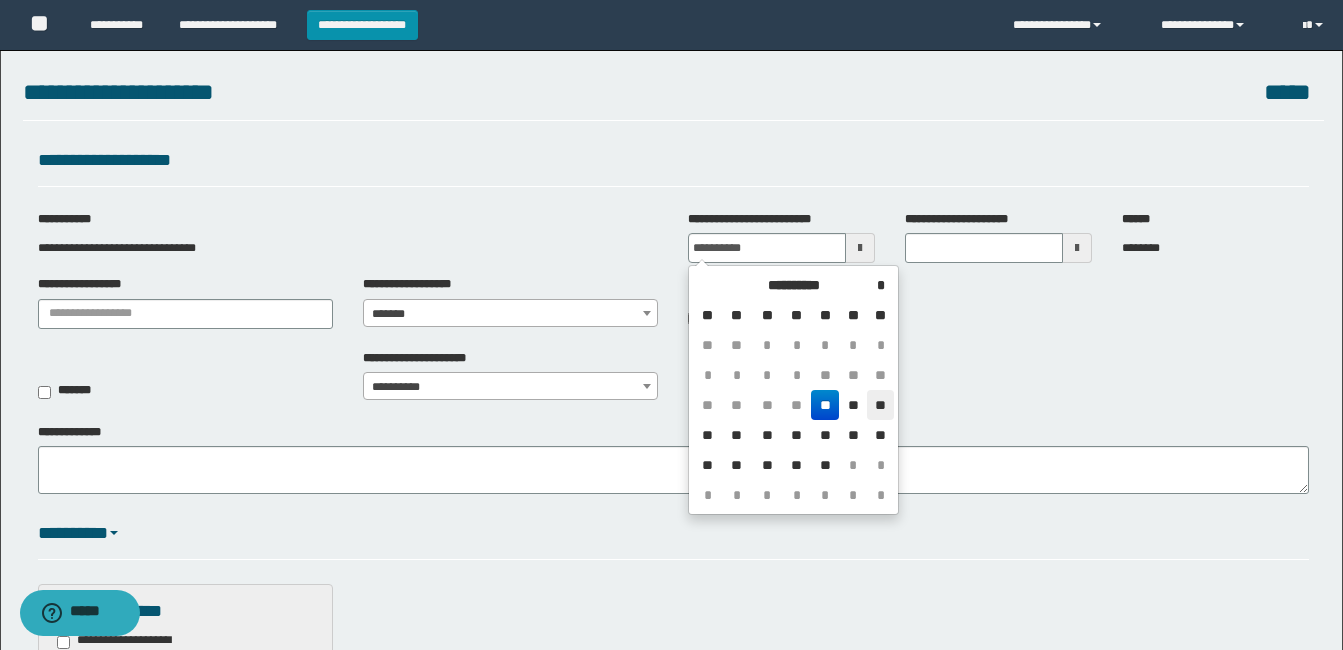 click on "**" at bounding box center [880, 405] 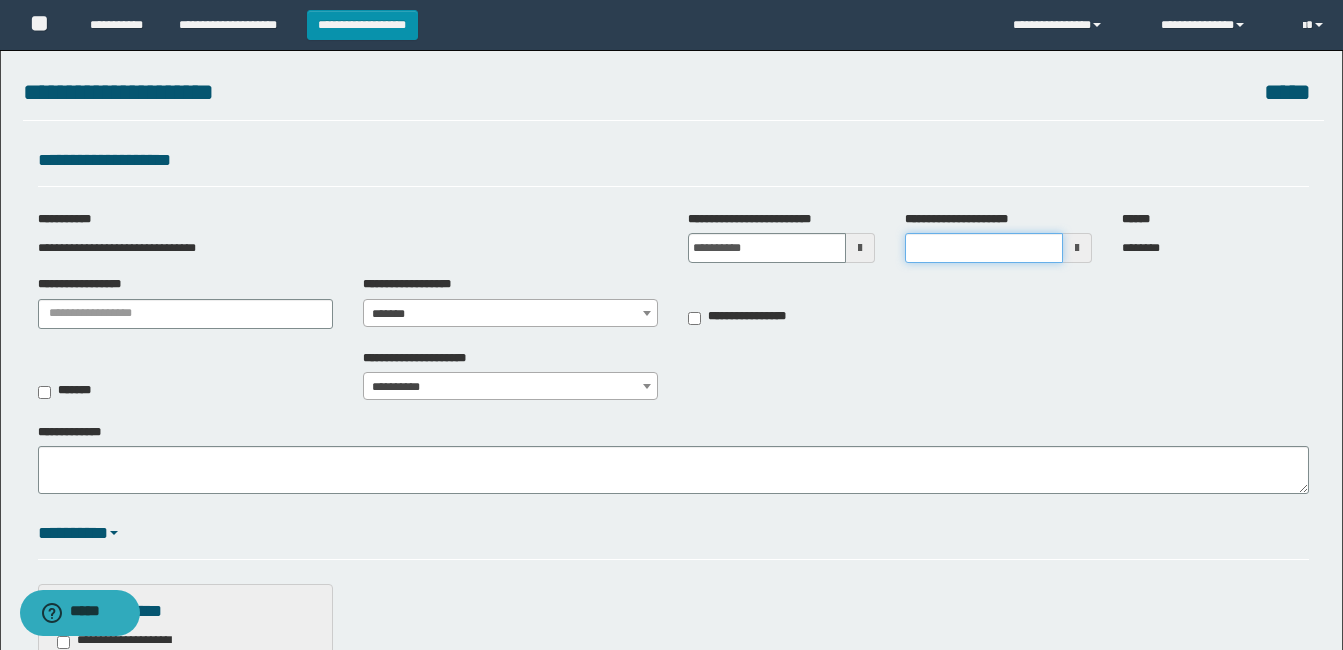 click on "**********" at bounding box center [984, 248] 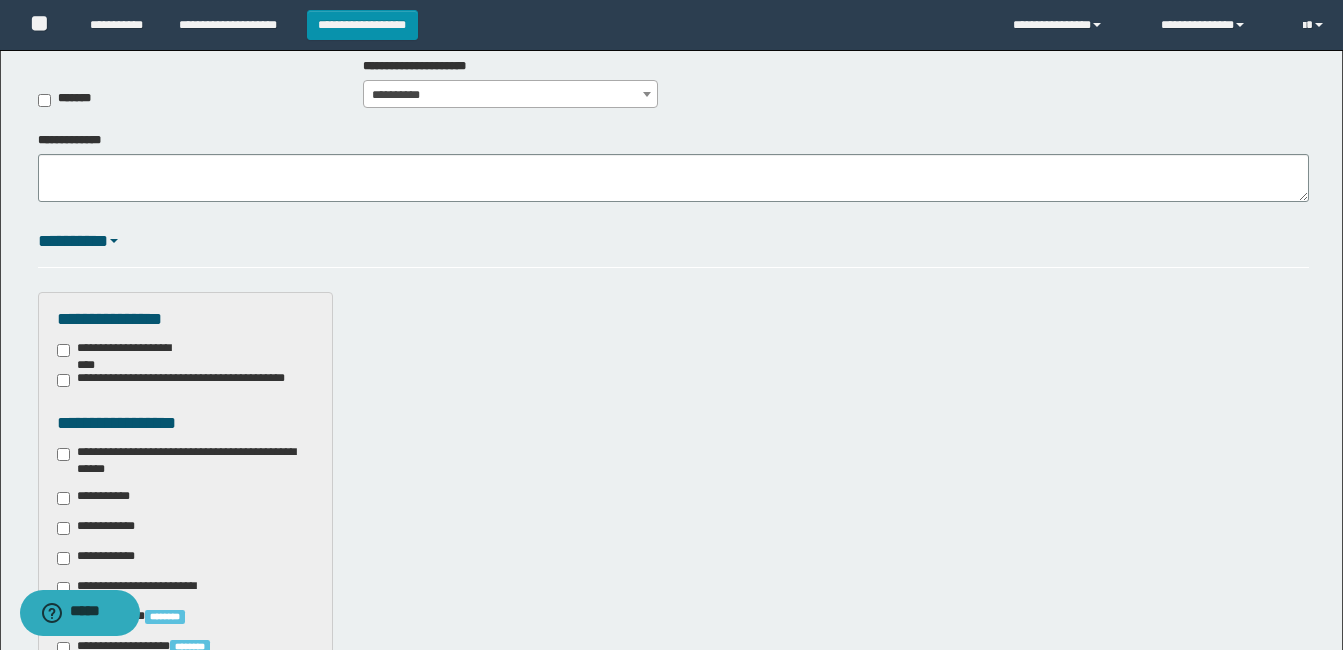scroll, scrollTop: 300, scrollLeft: 0, axis: vertical 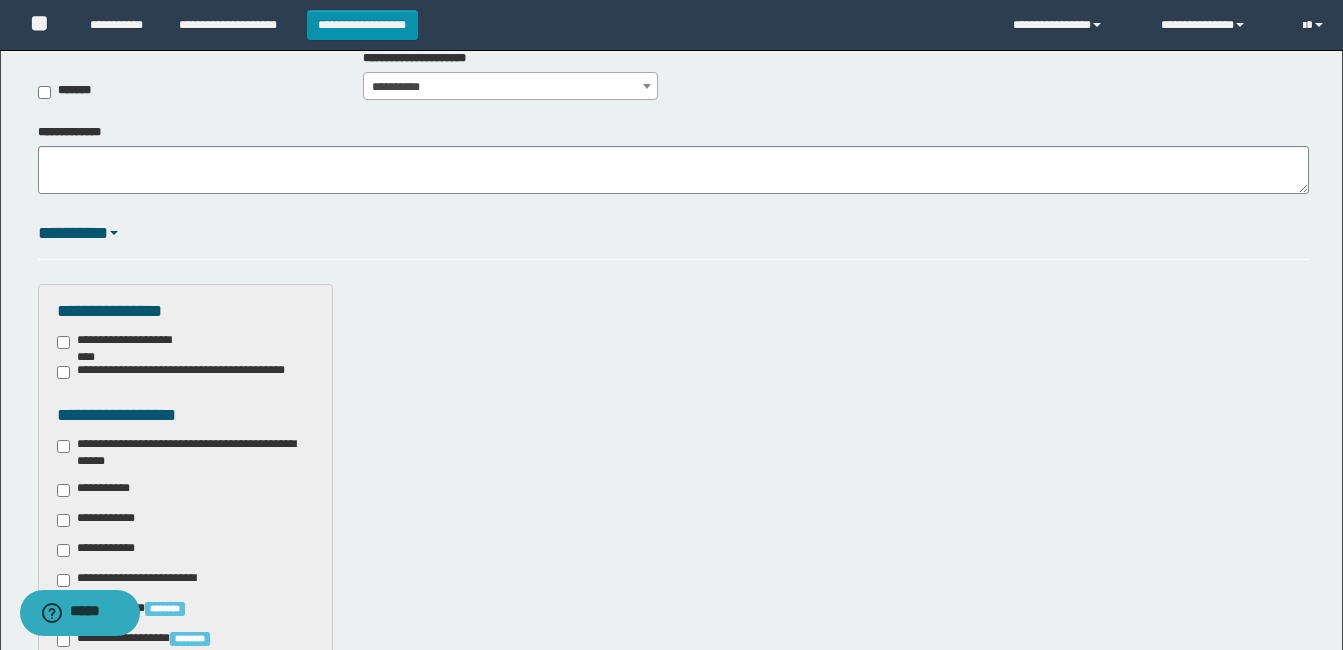 click on "**********" at bounding box center [185, 453] 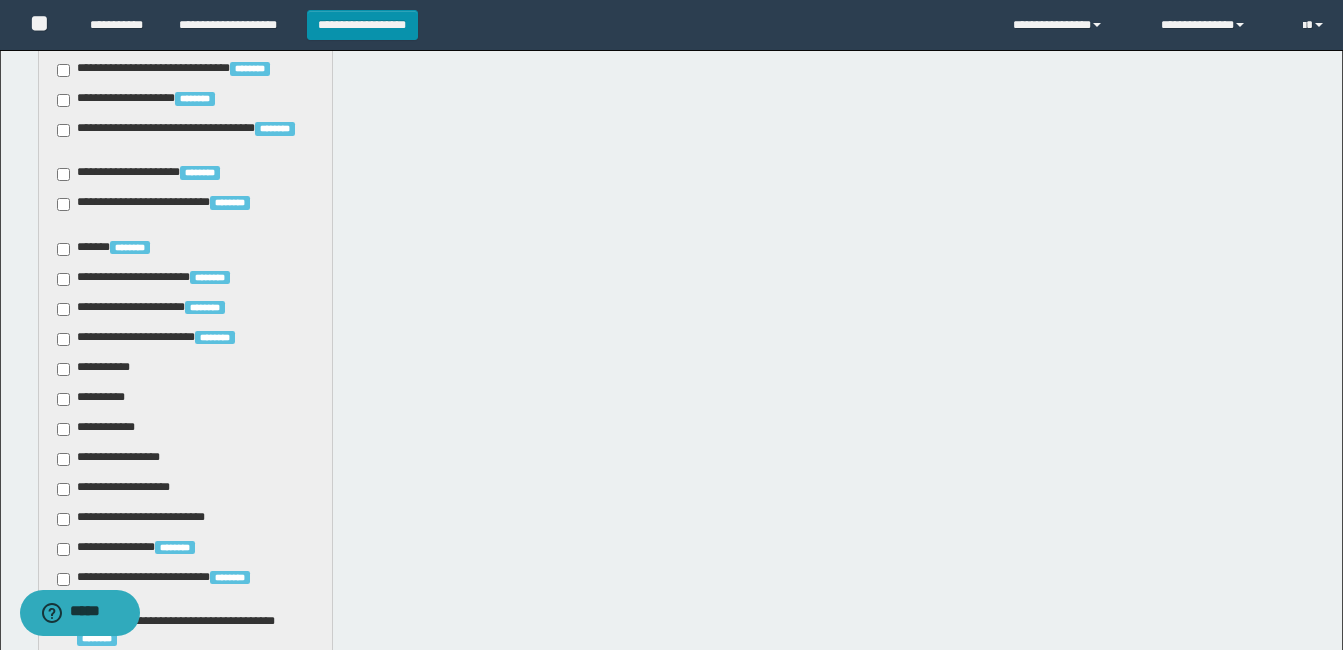scroll, scrollTop: 1200, scrollLeft: 0, axis: vertical 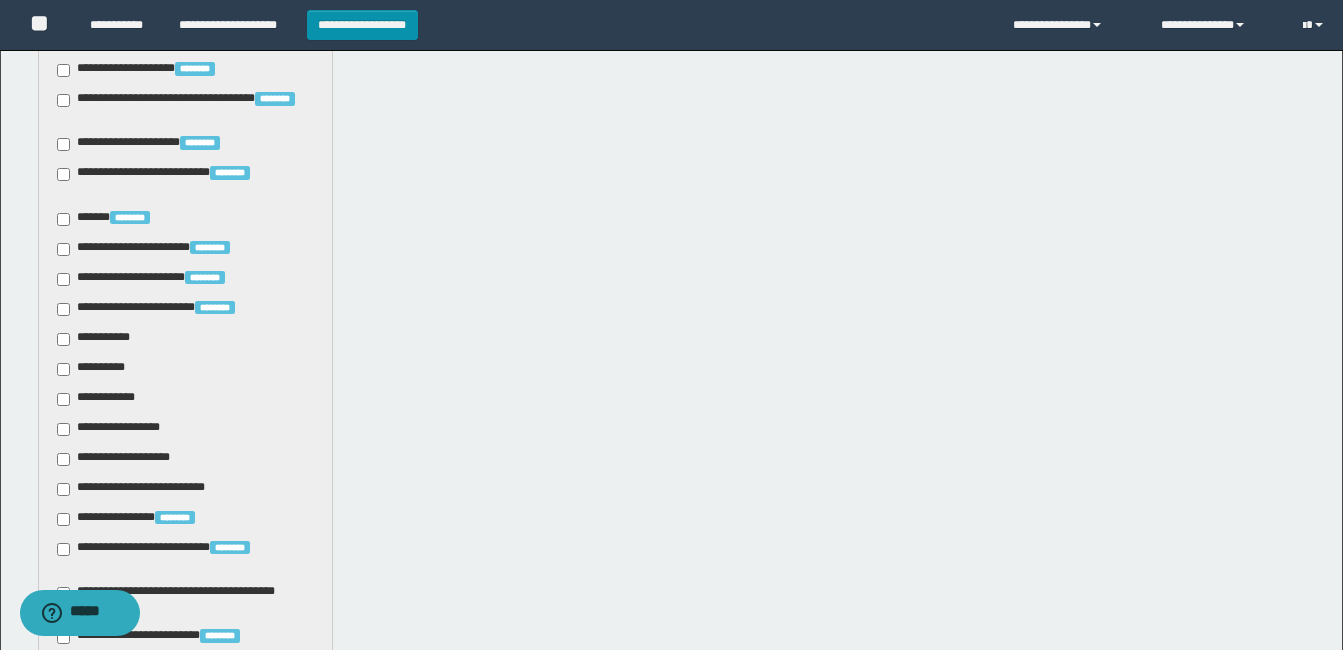 click on "**********" at bounding box center [97, 339] 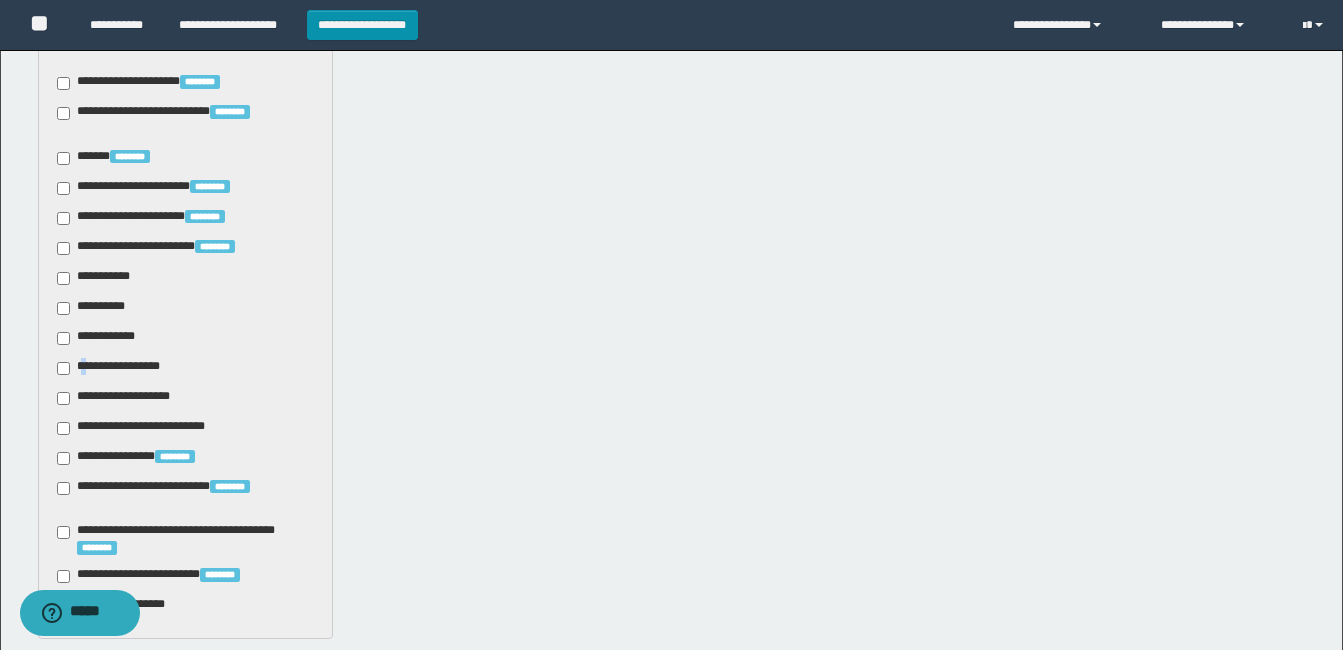 scroll, scrollTop: 1300, scrollLeft: 0, axis: vertical 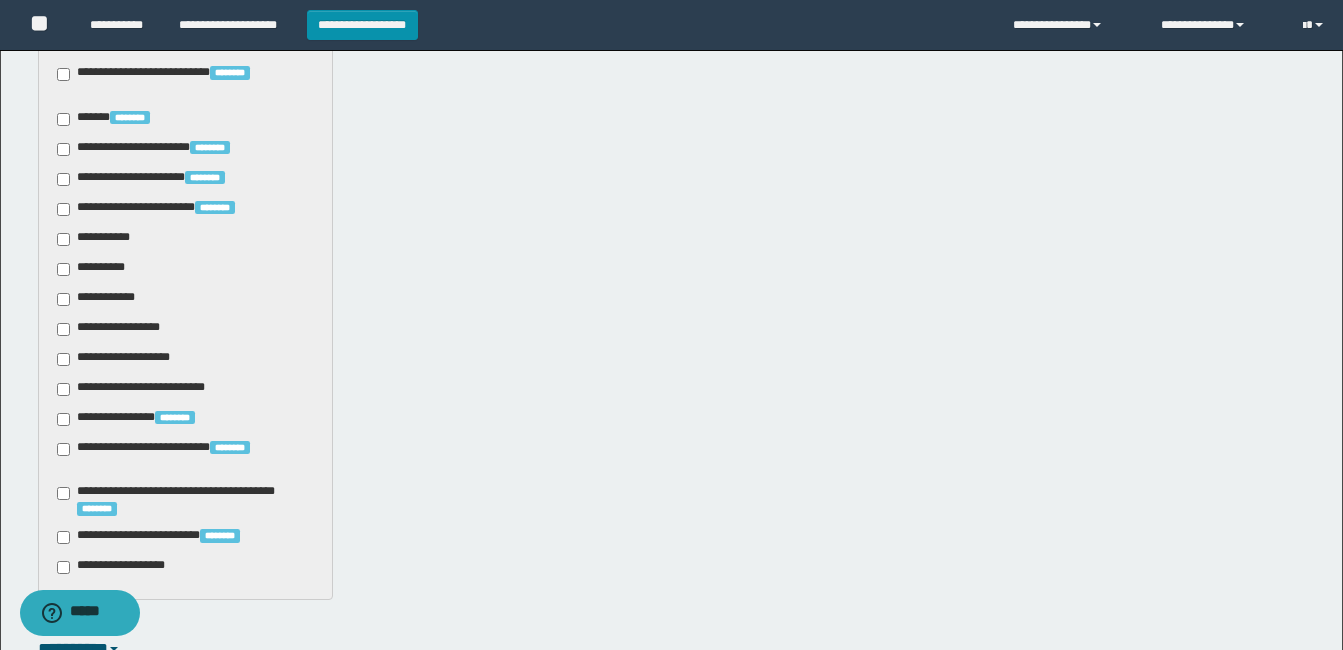 click on "**********" at bounding box center (115, 329) 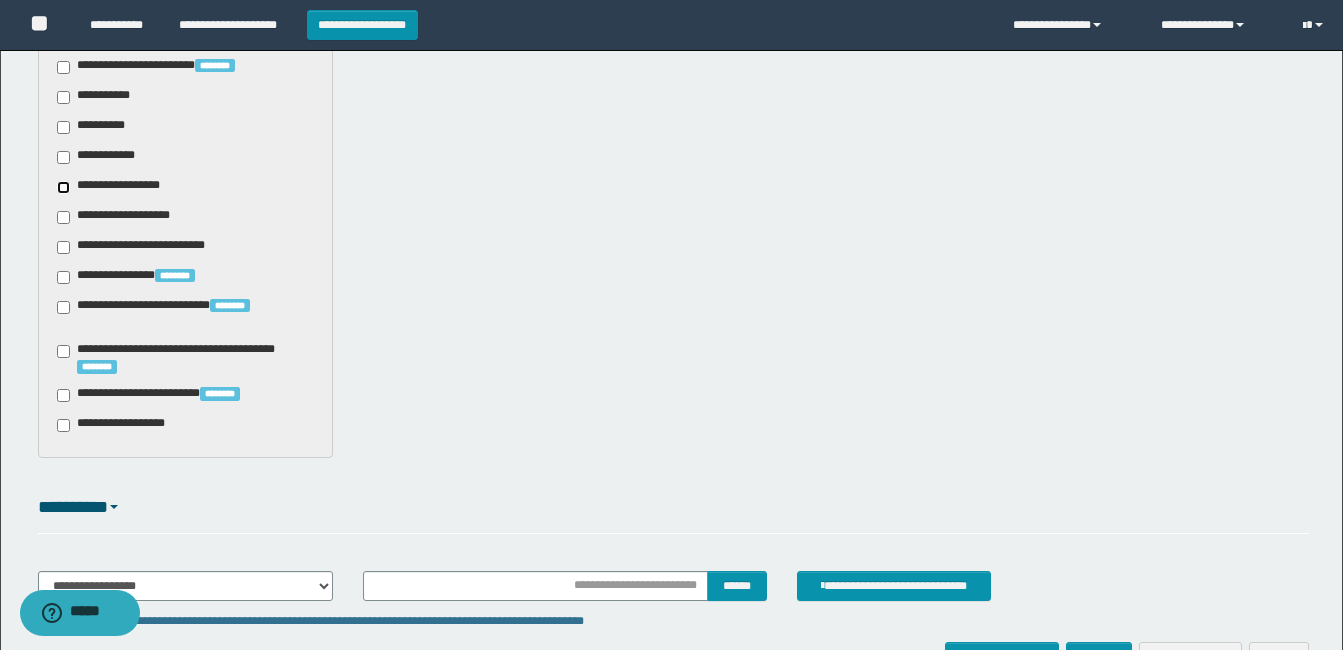 scroll, scrollTop: 1569, scrollLeft: 0, axis: vertical 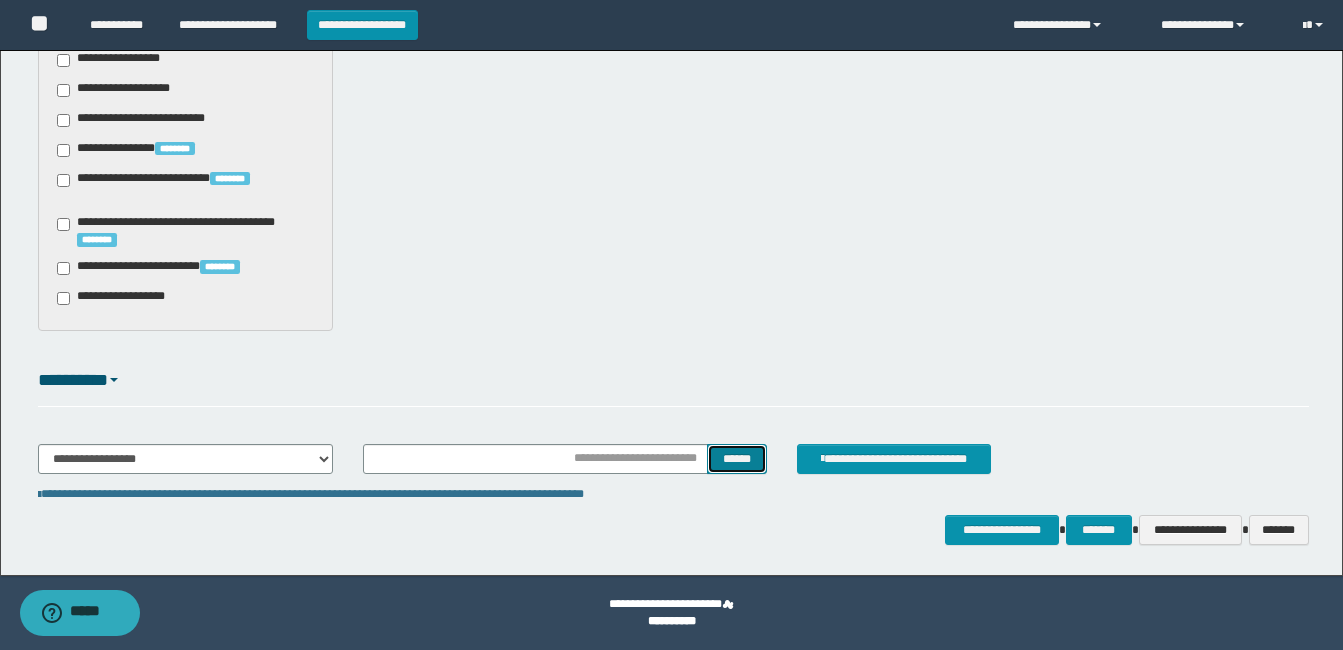 click on "******" at bounding box center [736, 459] 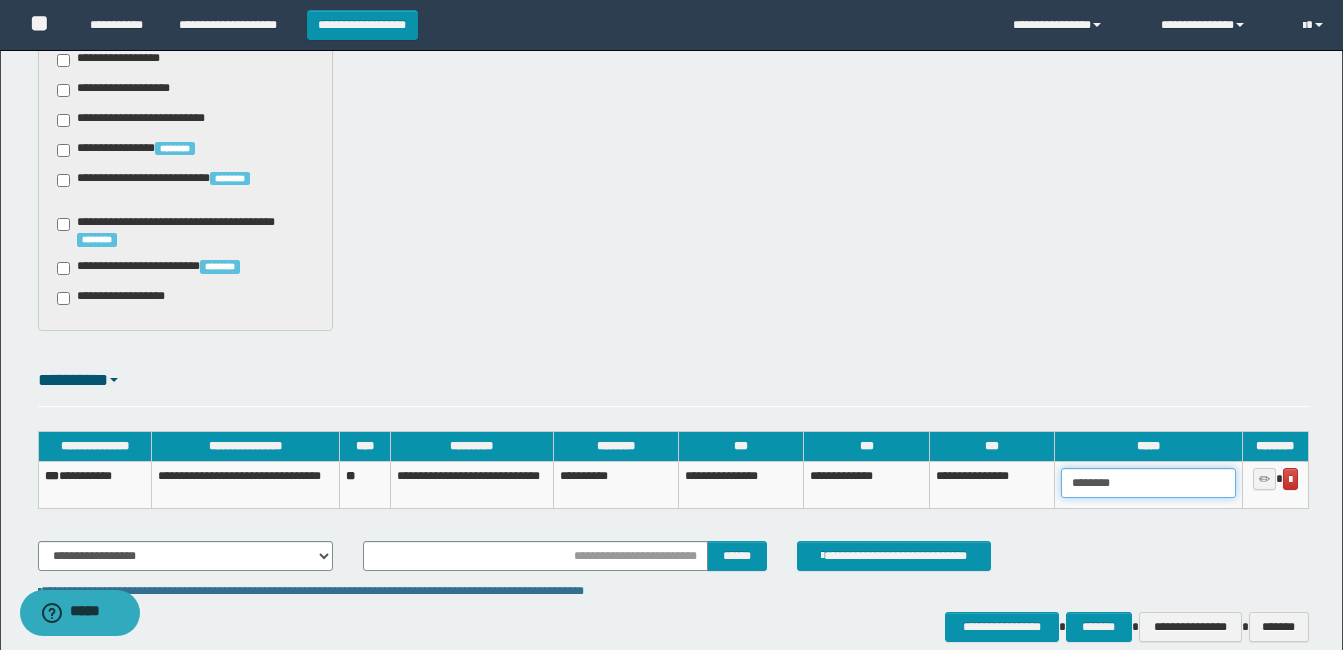 click on "********" at bounding box center [1148, 483] 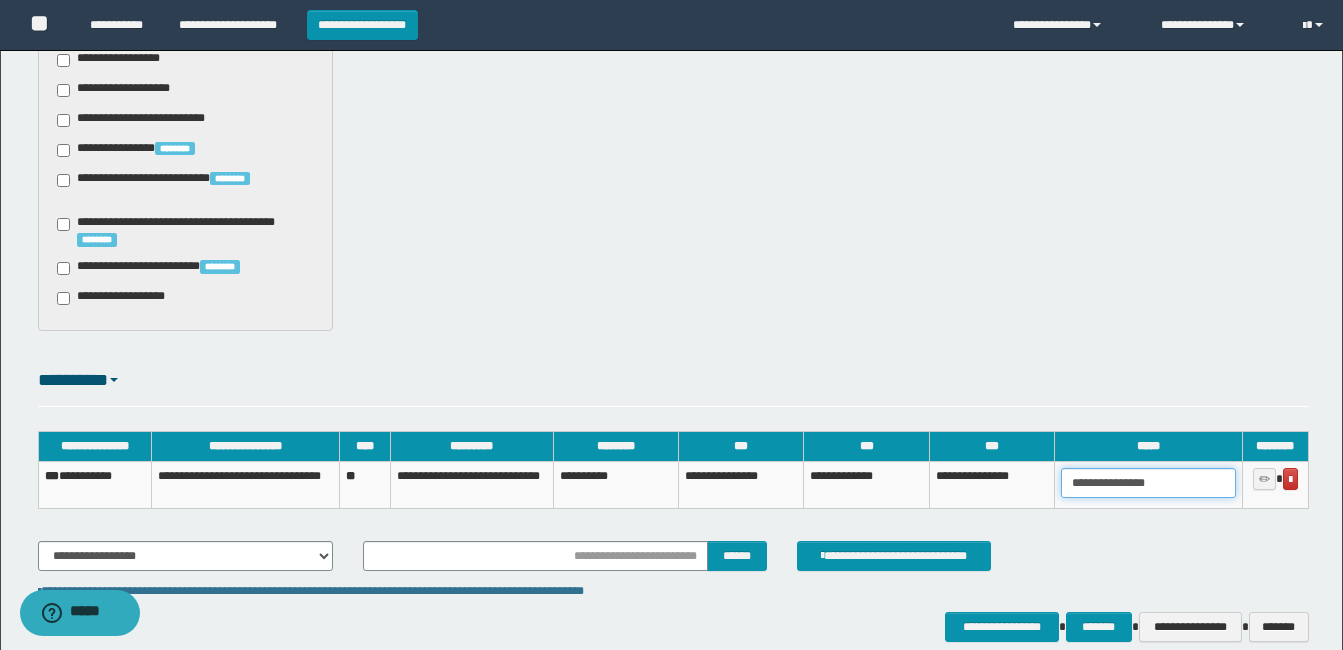 type on "**********" 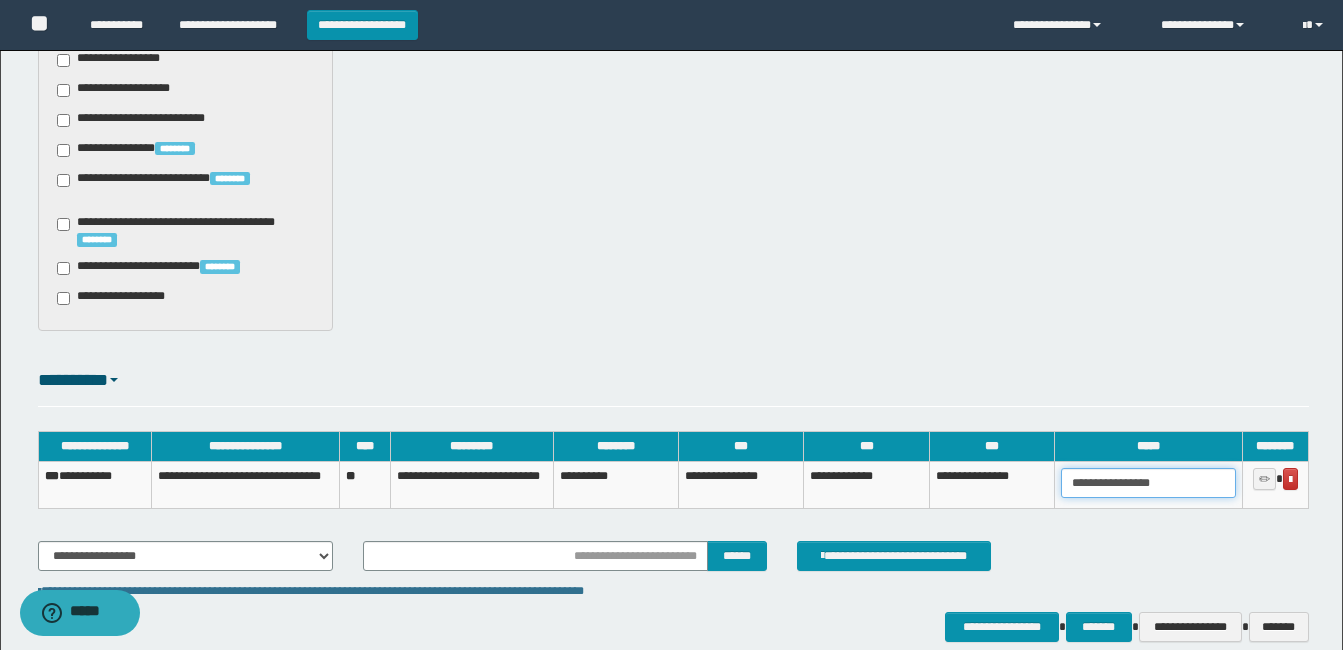 drag, startPoint x: 1170, startPoint y: 480, endPoint x: 737, endPoint y: 479, distance: 433.00116 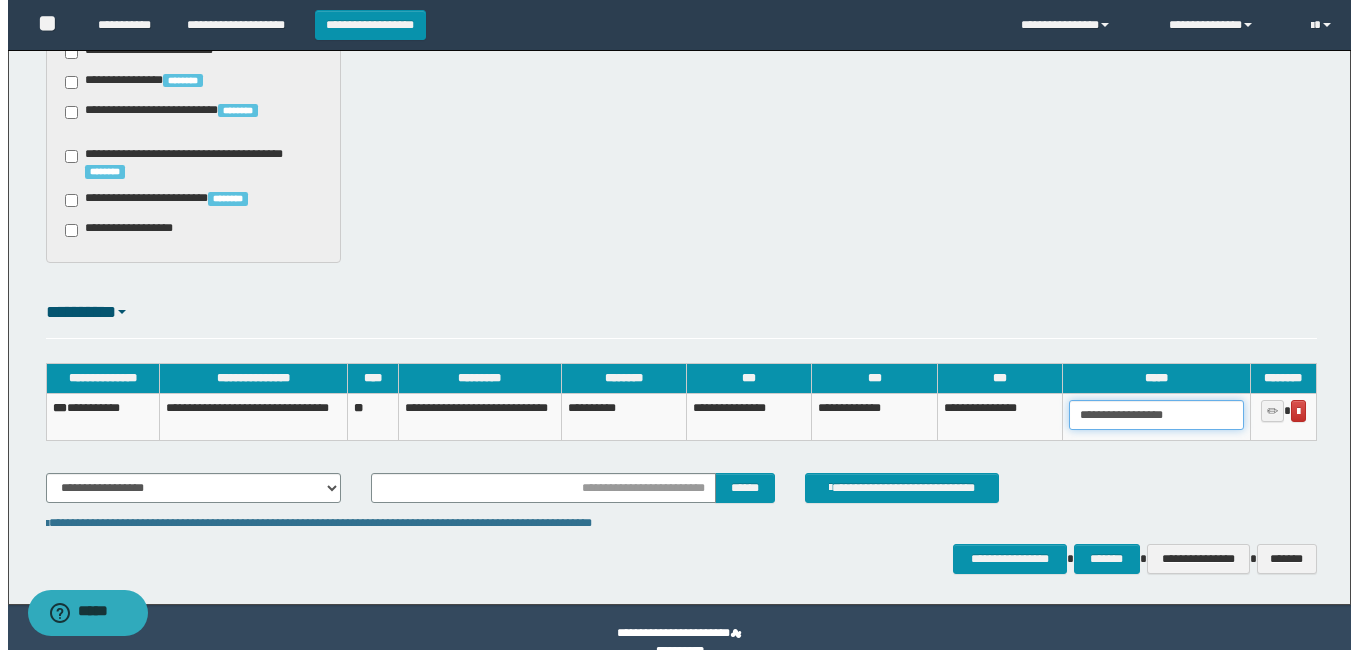 scroll, scrollTop: 1667, scrollLeft: 0, axis: vertical 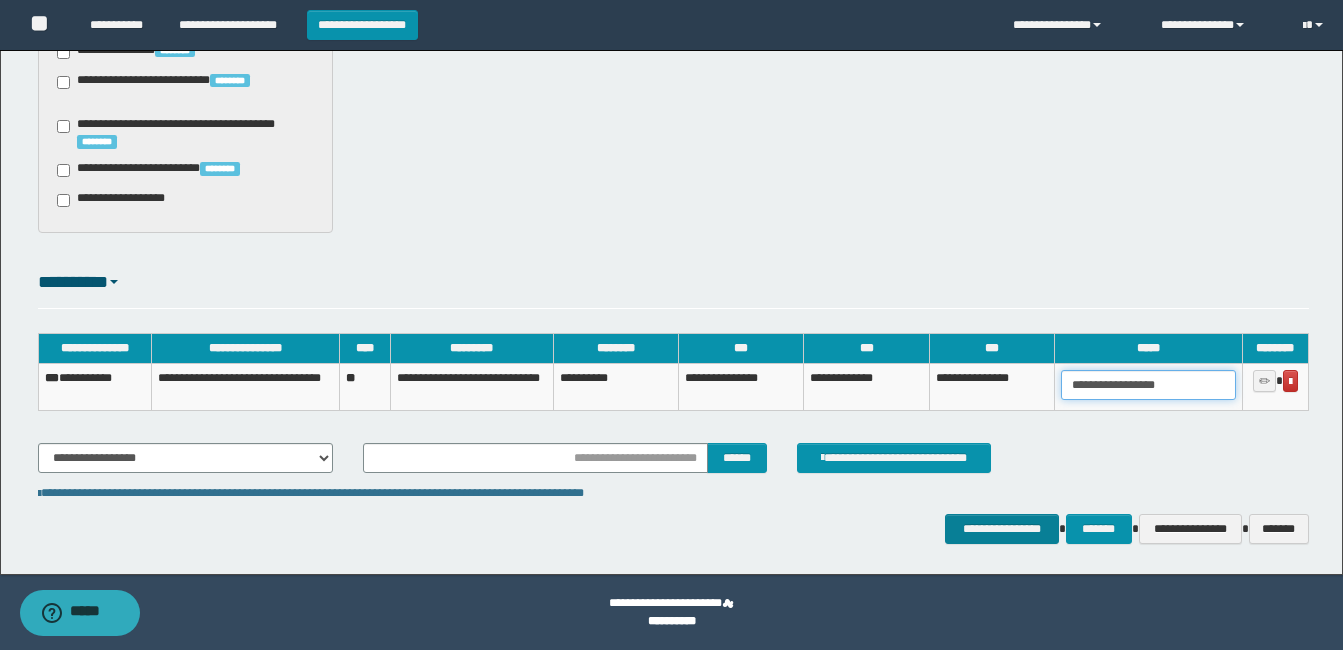 type on "**********" 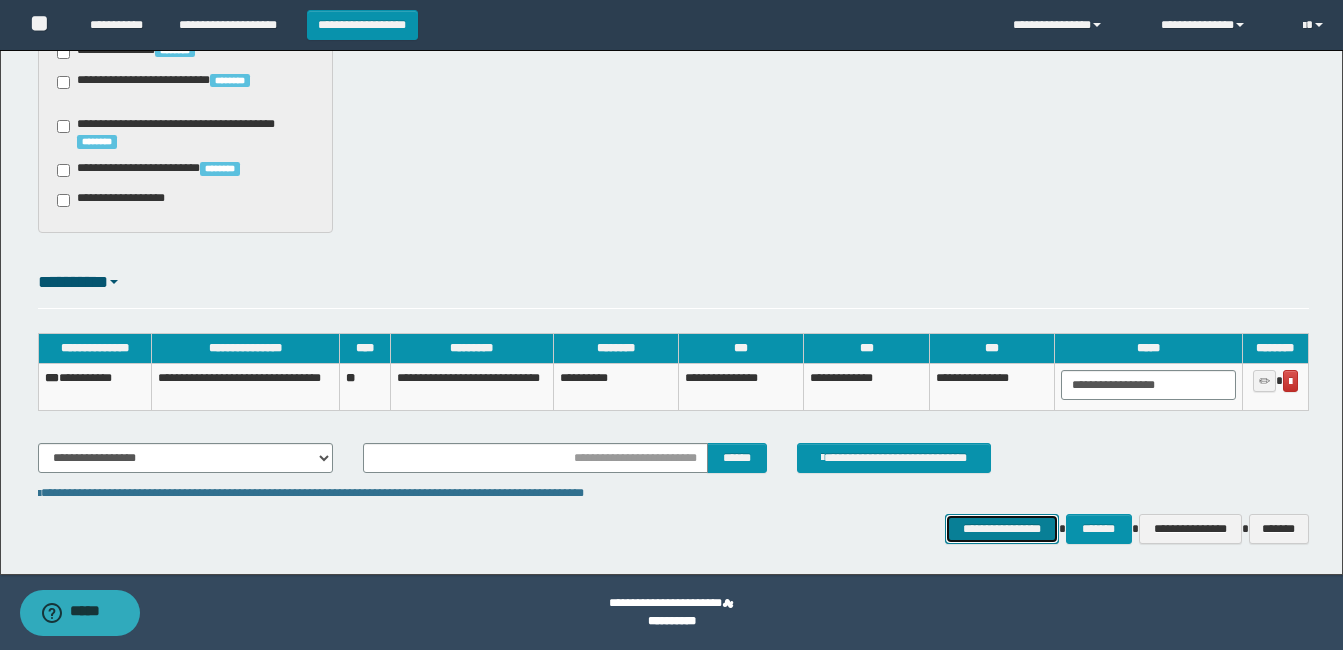 click on "**********" at bounding box center [1001, 529] 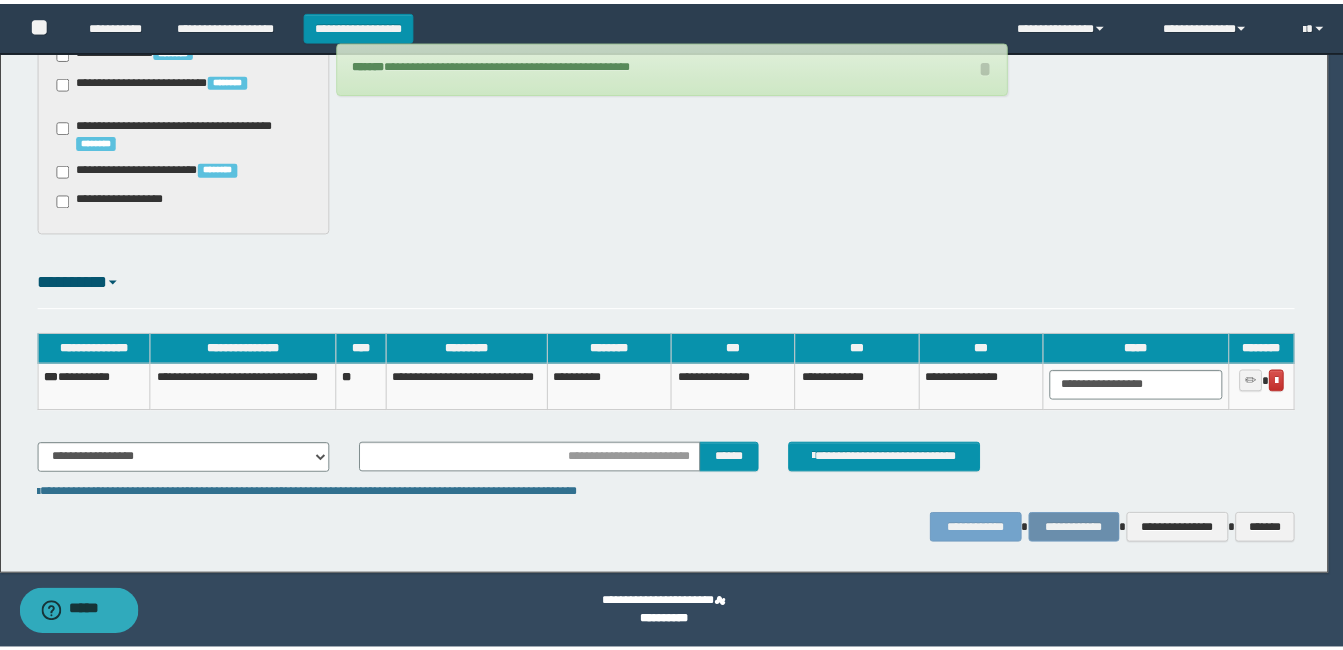 scroll, scrollTop: 1652, scrollLeft: 0, axis: vertical 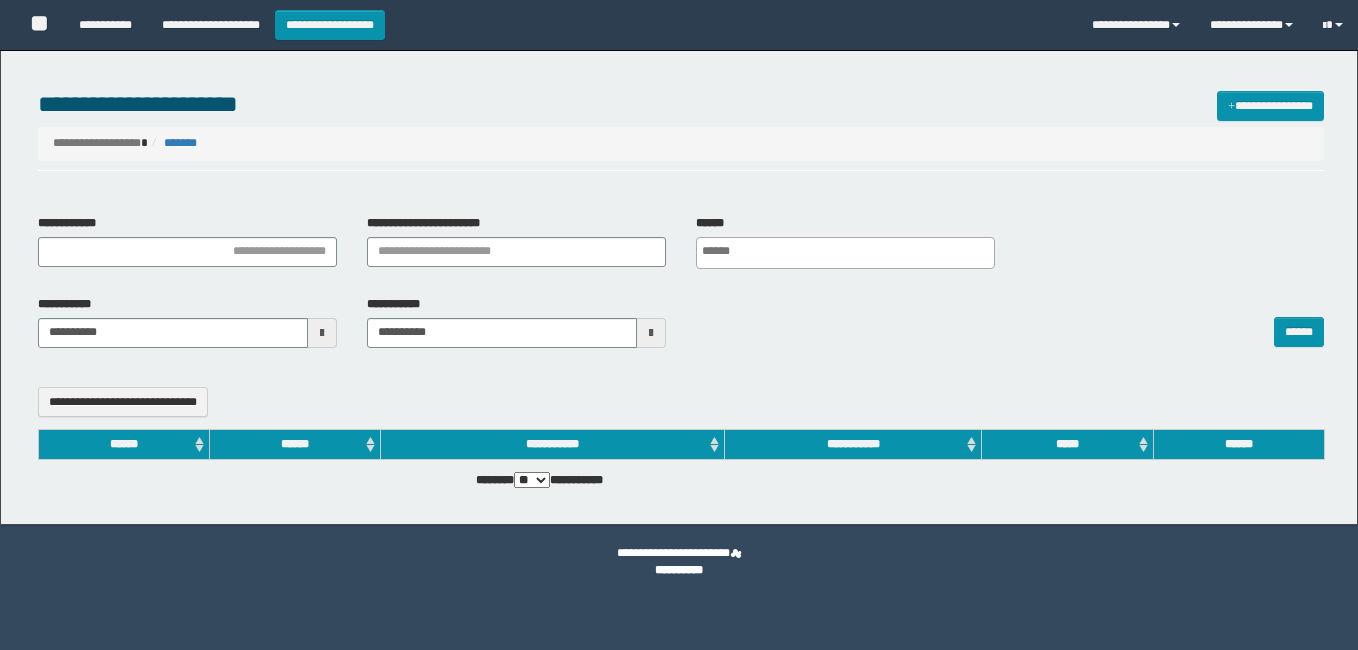 select 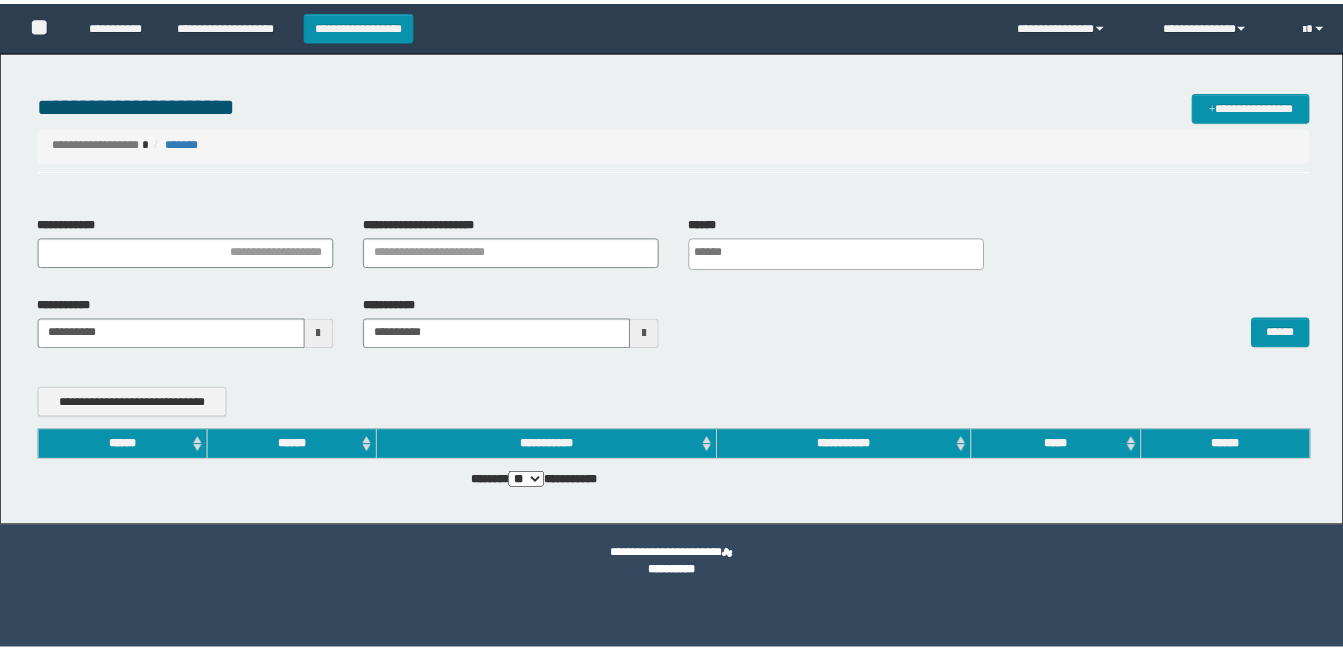 scroll, scrollTop: 0, scrollLeft: 0, axis: both 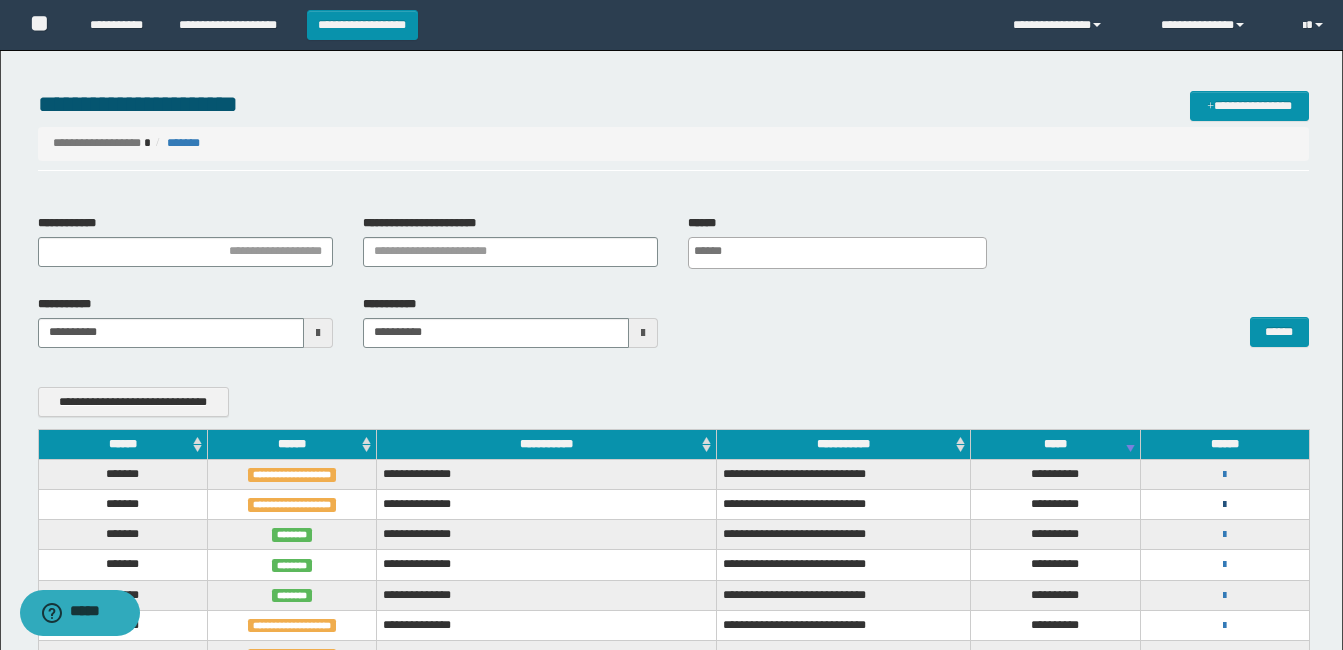 click at bounding box center (1224, 505) 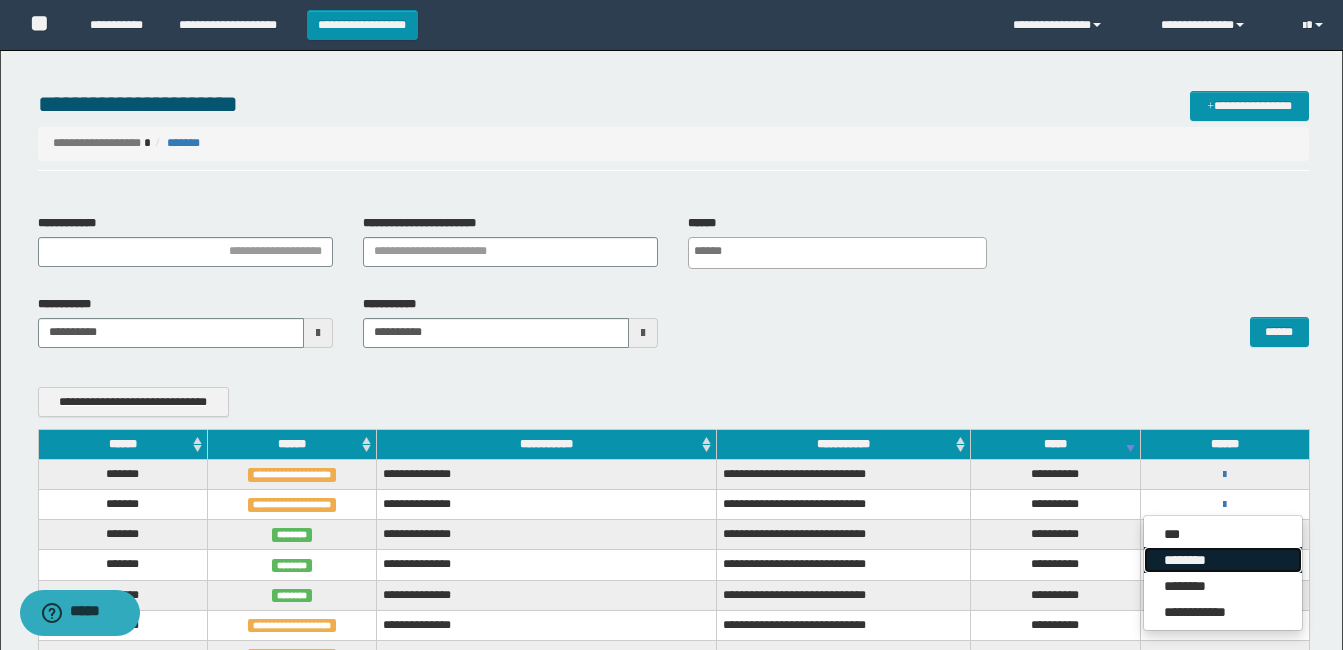 click on "********" at bounding box center [1223, 560] 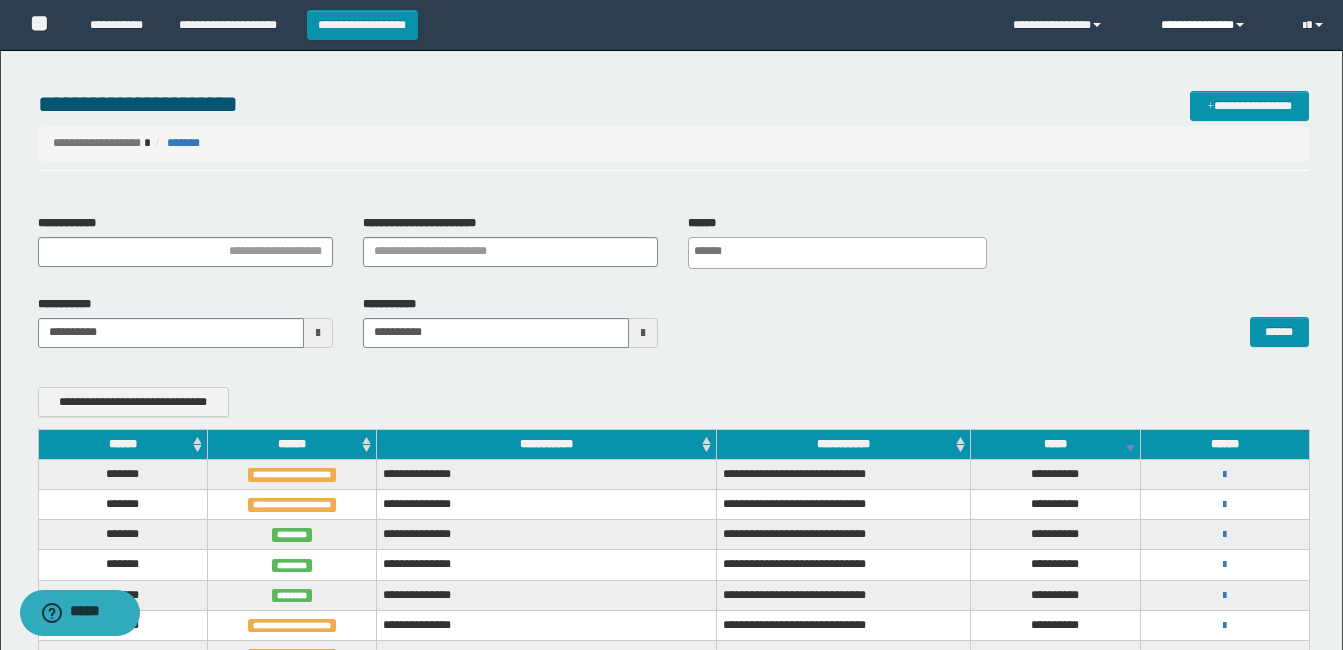 click on "**********" at bounding box center [1216, 25] 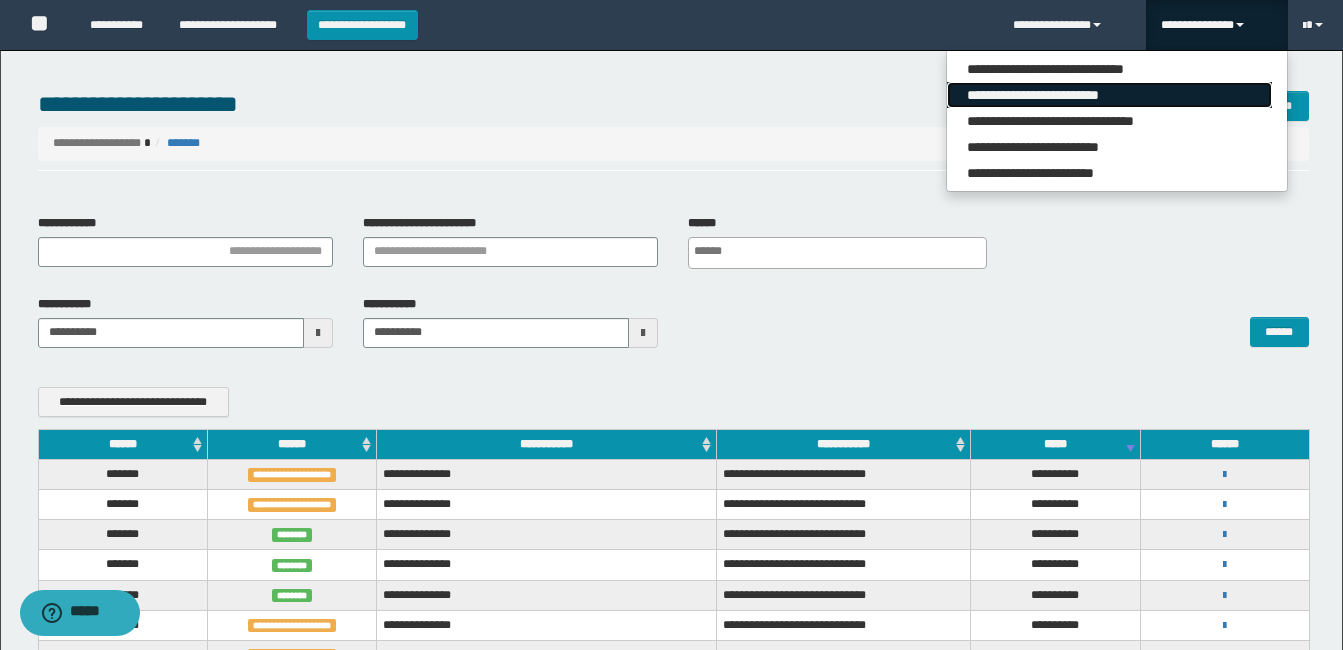 click on "**********" at bounding box center [1109, 95] 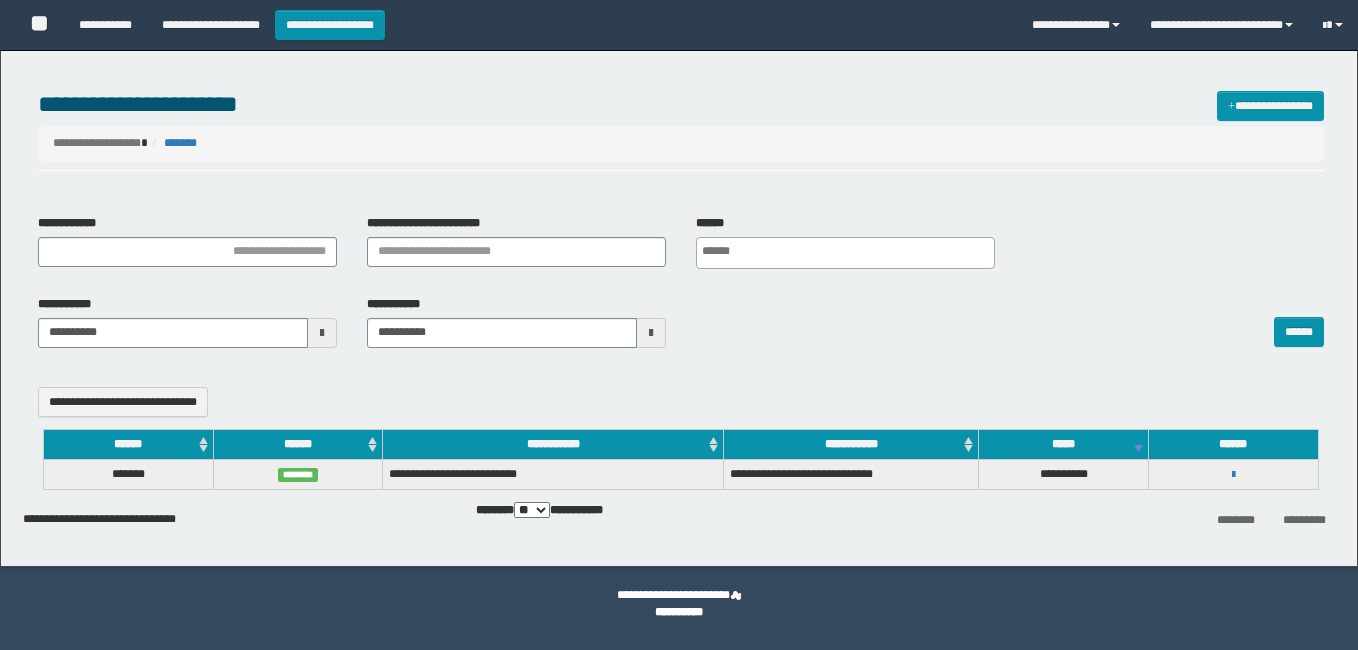 select 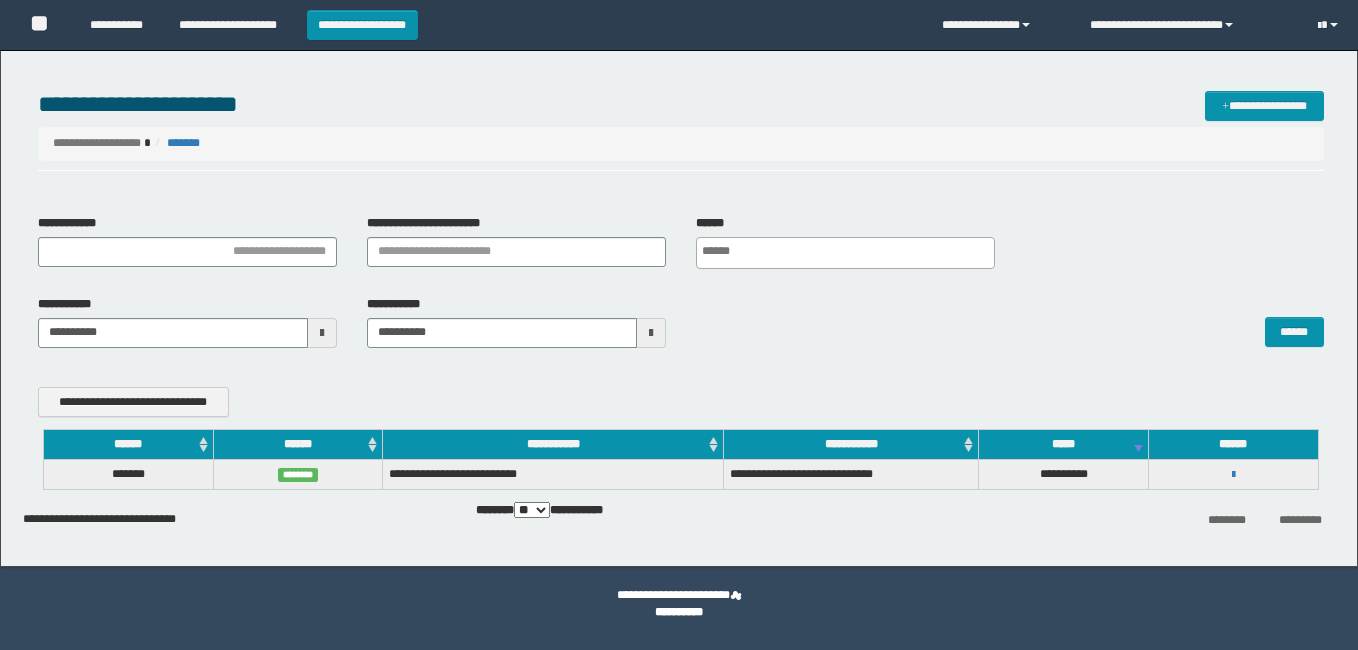scroll, scrollTop: 0, scrollLeft: 0, axis: both 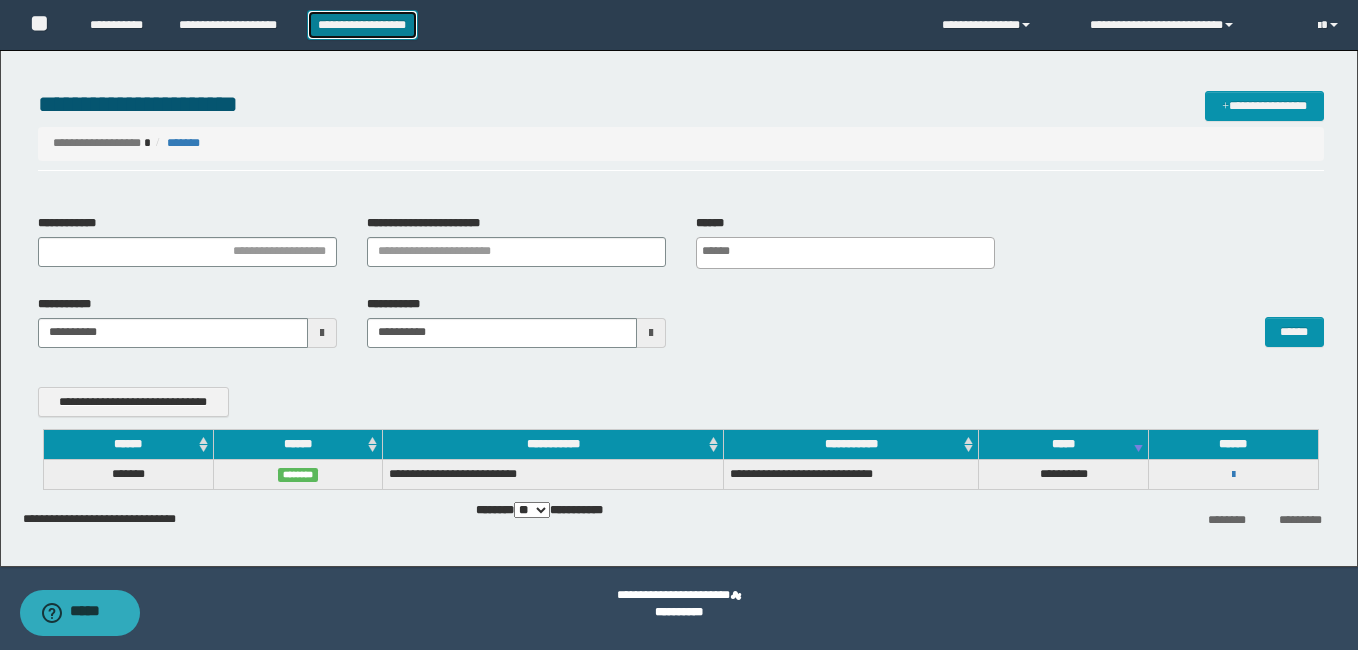 click on "**********" at bounding box center [362, 25] 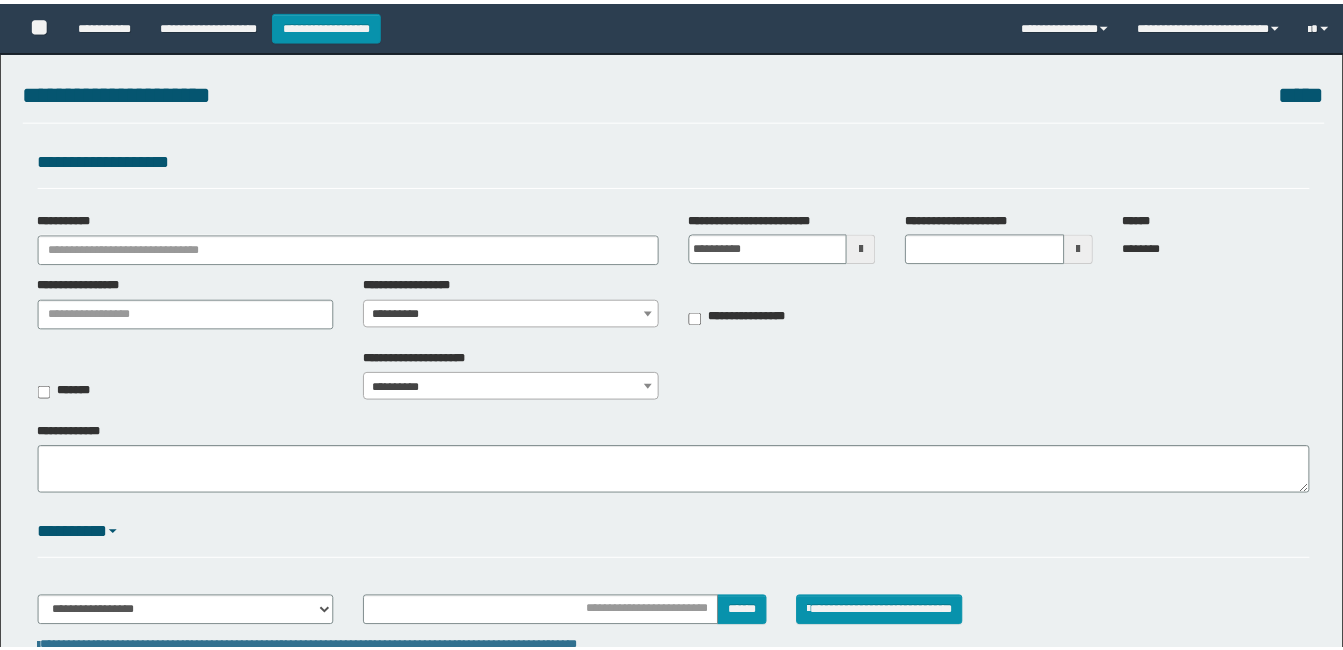 scroll, scrollTop: 0, scrollLeft: 0, axis: both 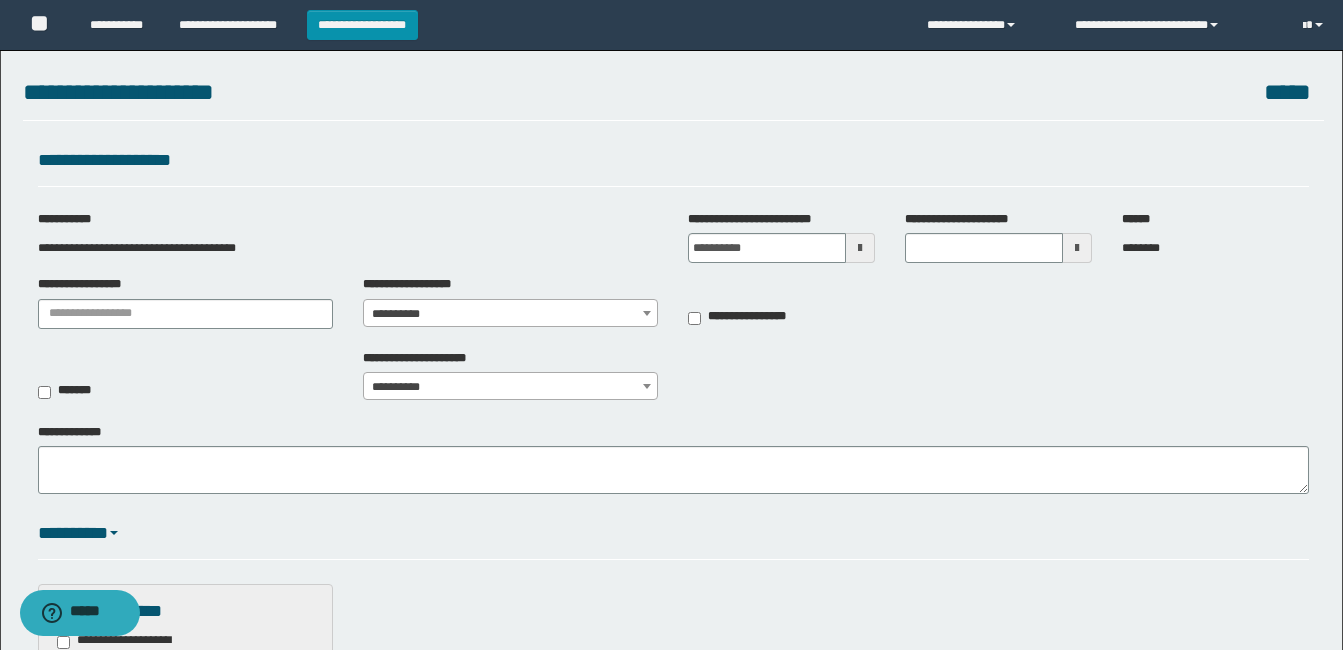 click on "**********" at bounding box center (510, 314) 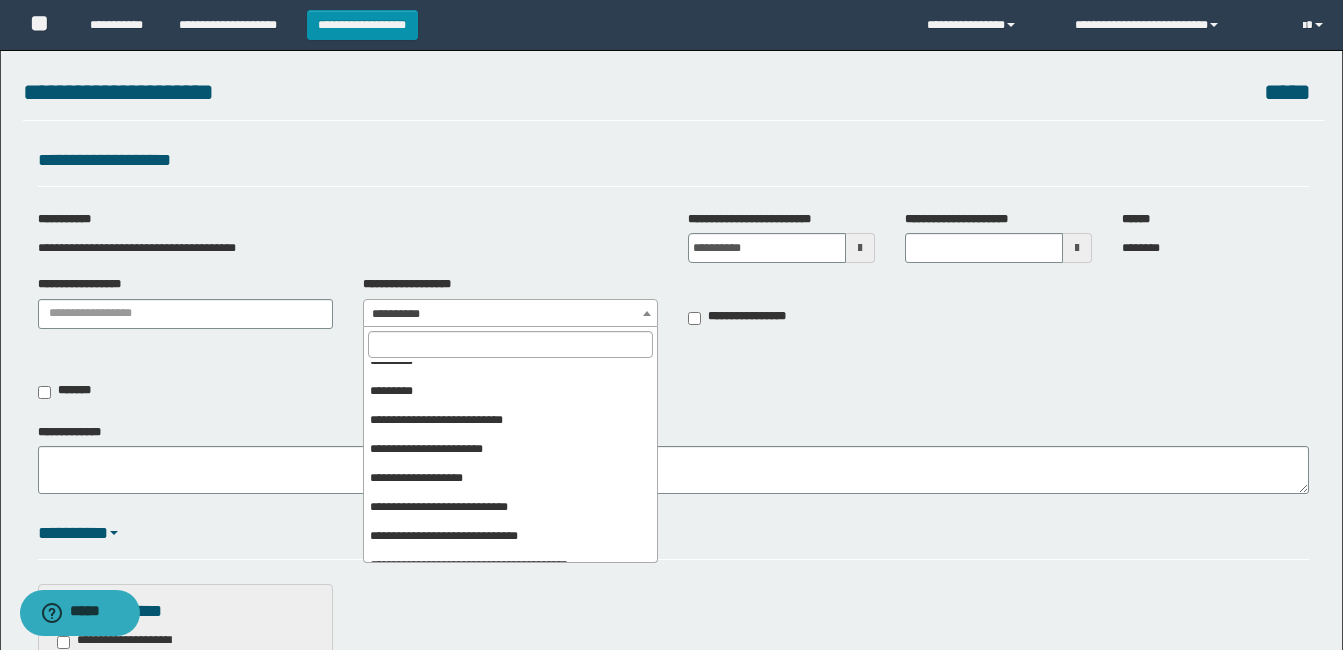 scroll, scrollTop: 574, scrollLeft: 0, axis: vertical 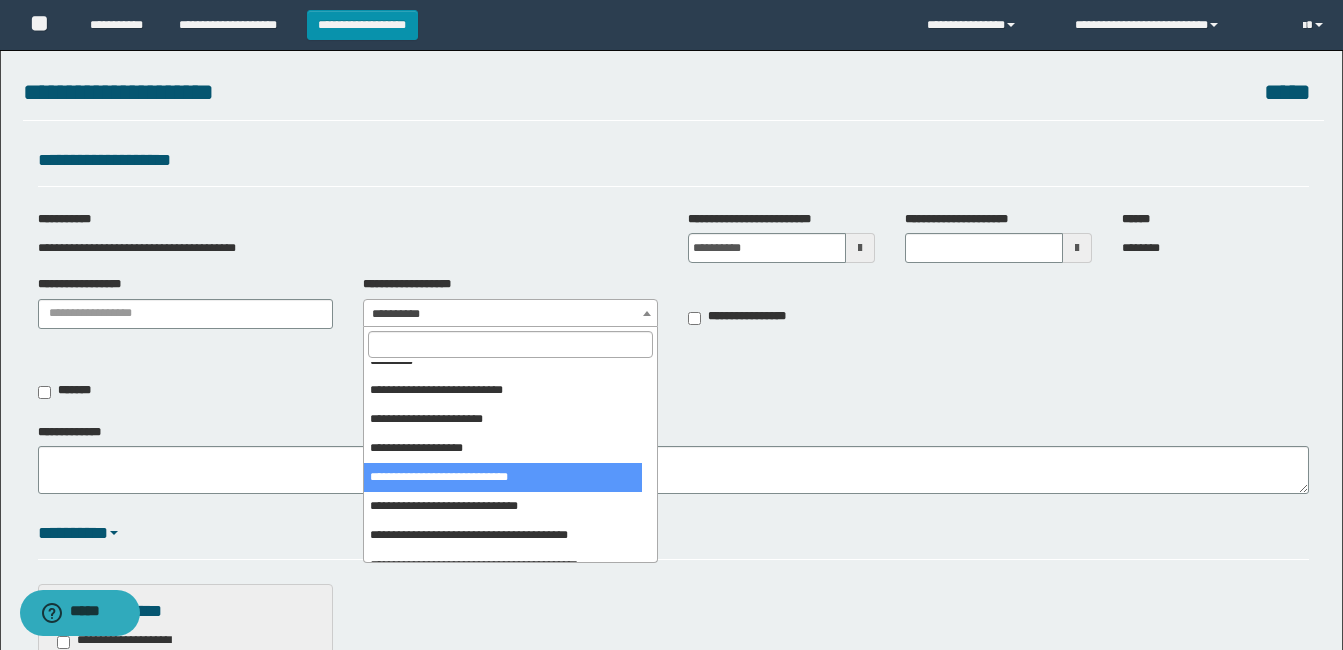 drag, startPoint x: 541, startPoint y: 480, endPoint x: 647, endPoint y: 388, distance: 140.35669 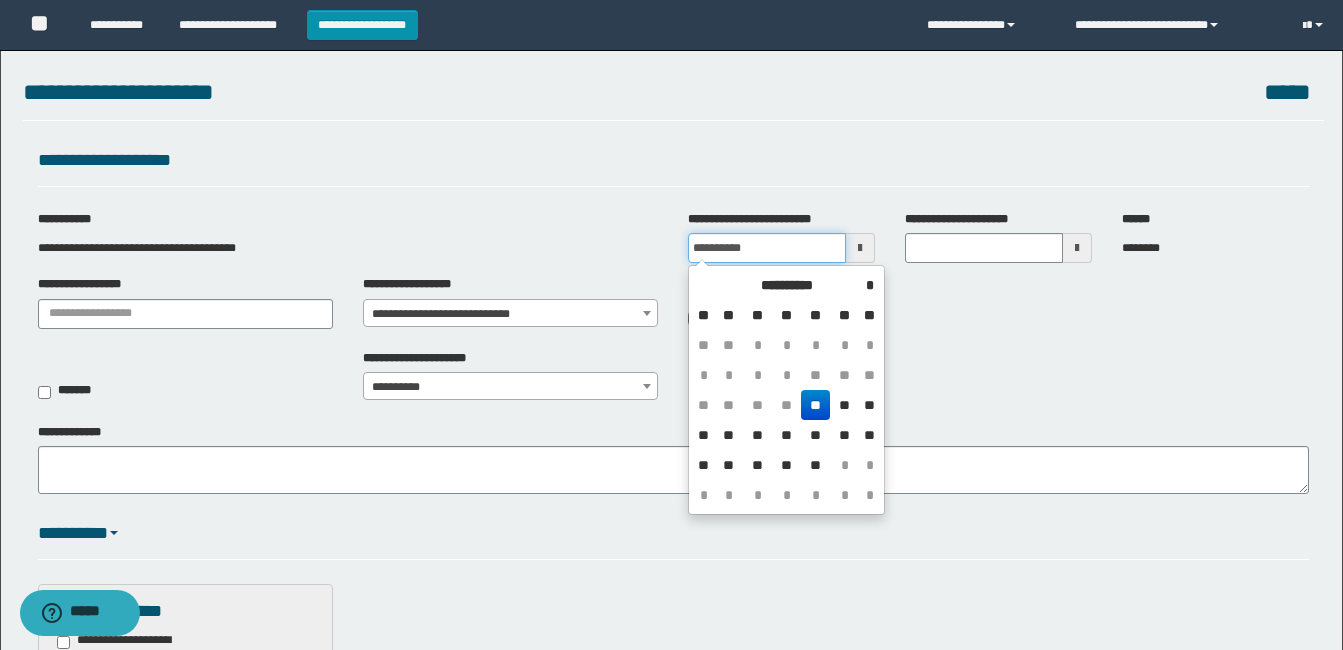 click on "**********" at bounding box center (767, 248) 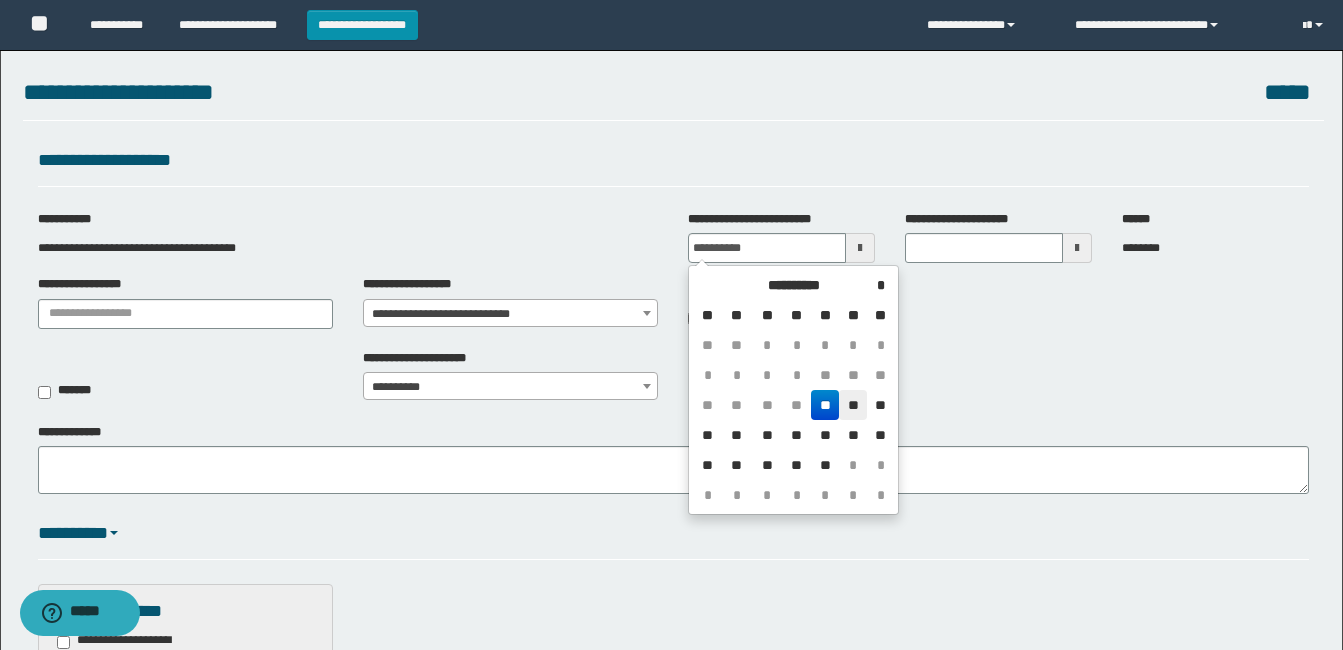 click on "**" at bounding box center [853, 405] 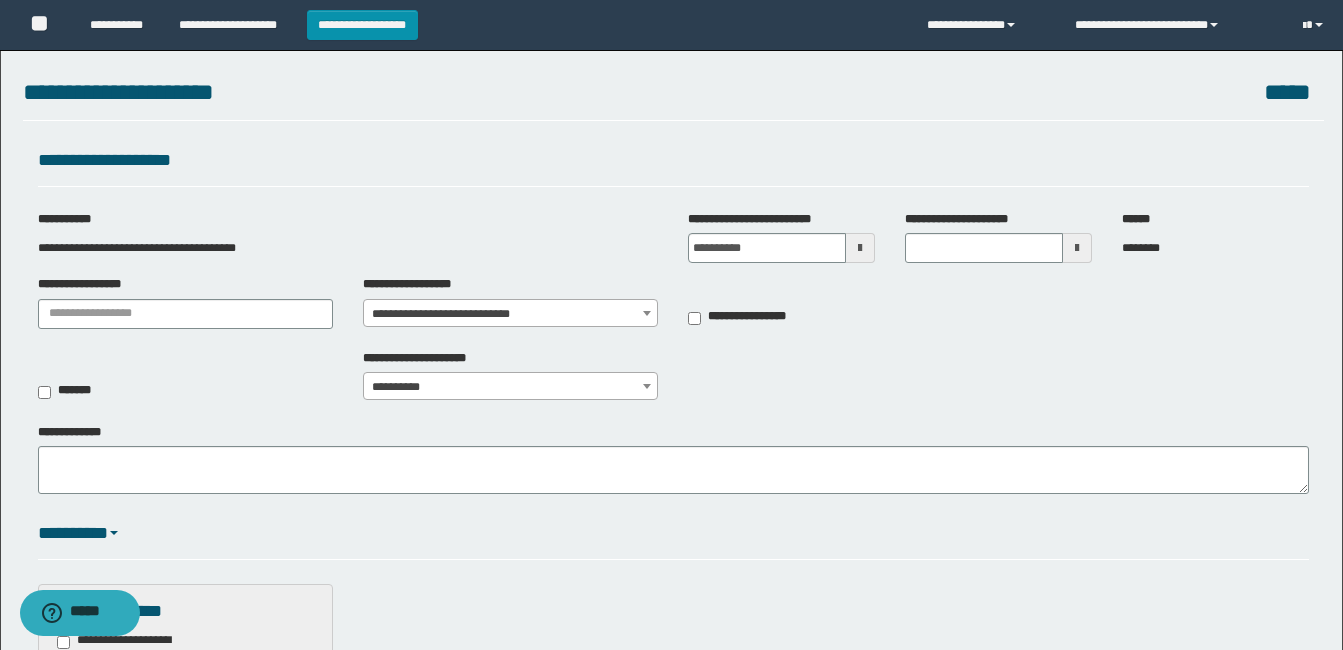 click on "**********" at bounding box center (671, 1092) 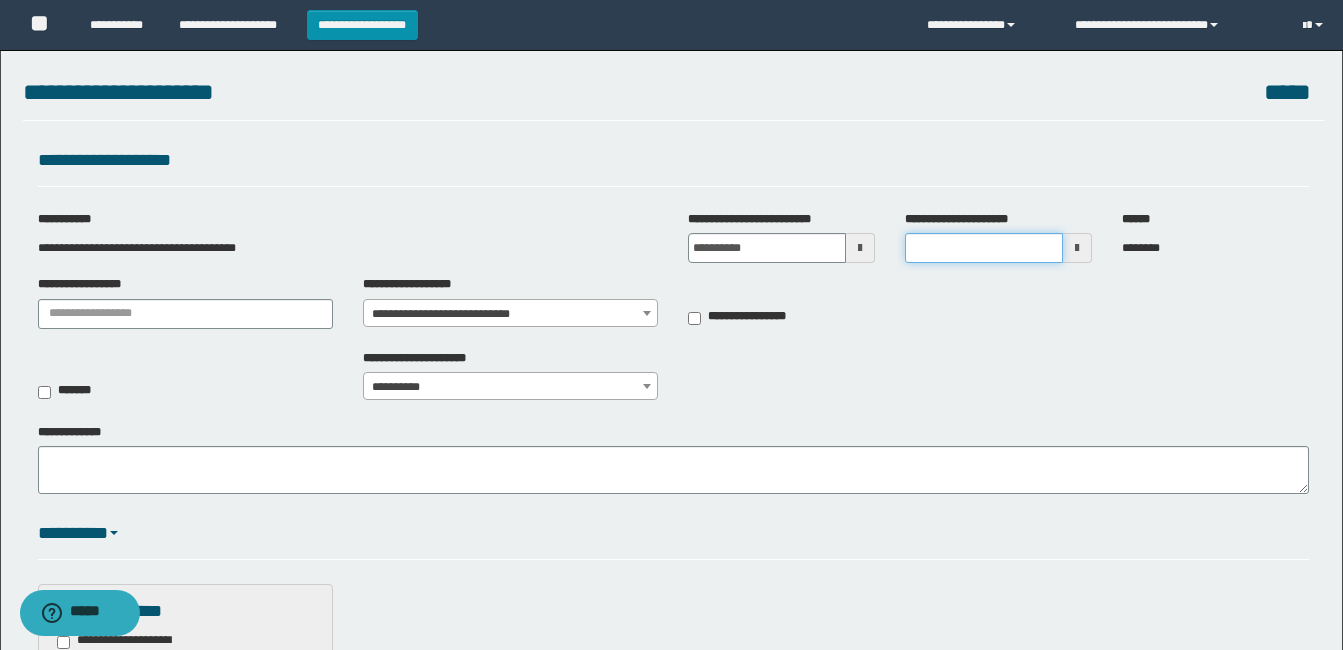 click on "**********" at bounding box center [984, 248] 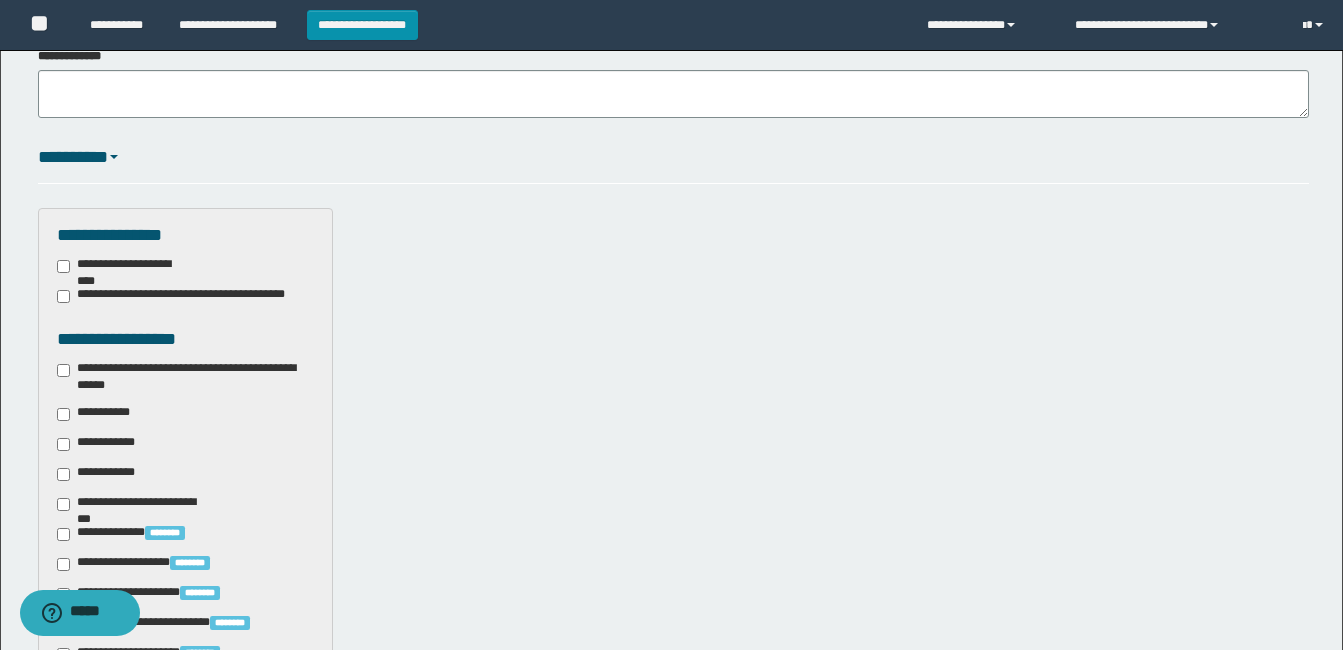 scroll, scrollTop: 400, scrollLeft: 0, axis: vertical 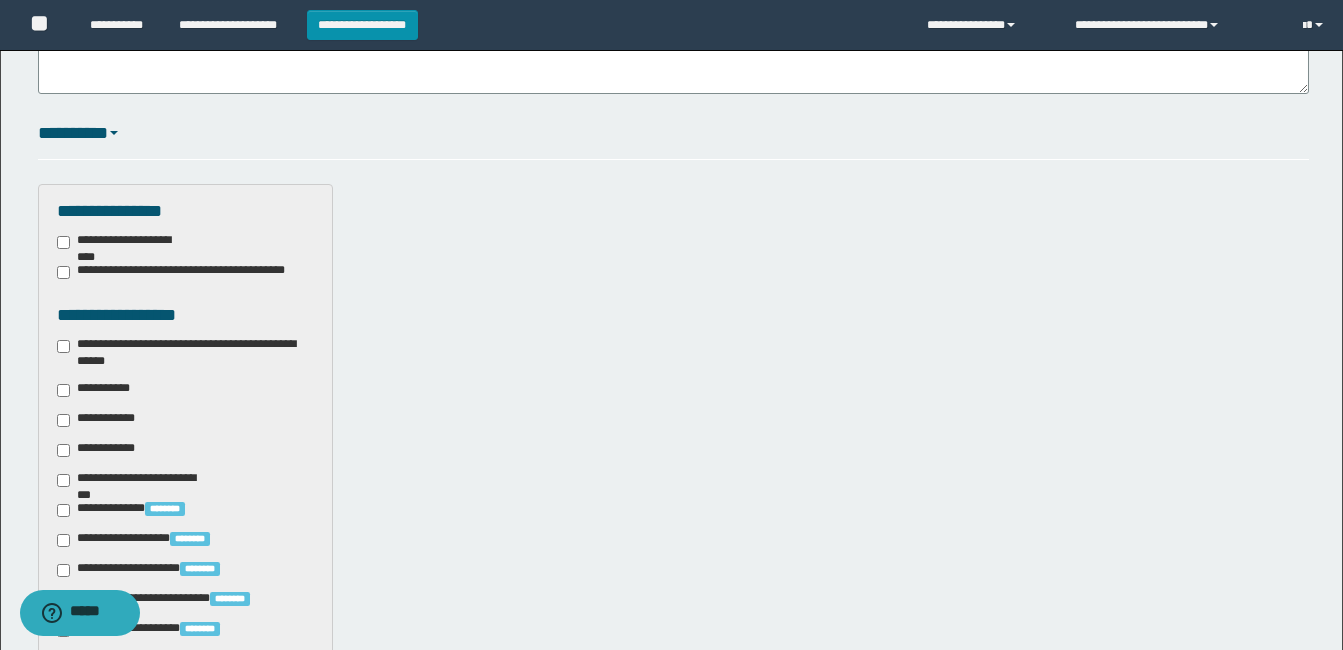 click on "**********" at bounding box center (185, 353) 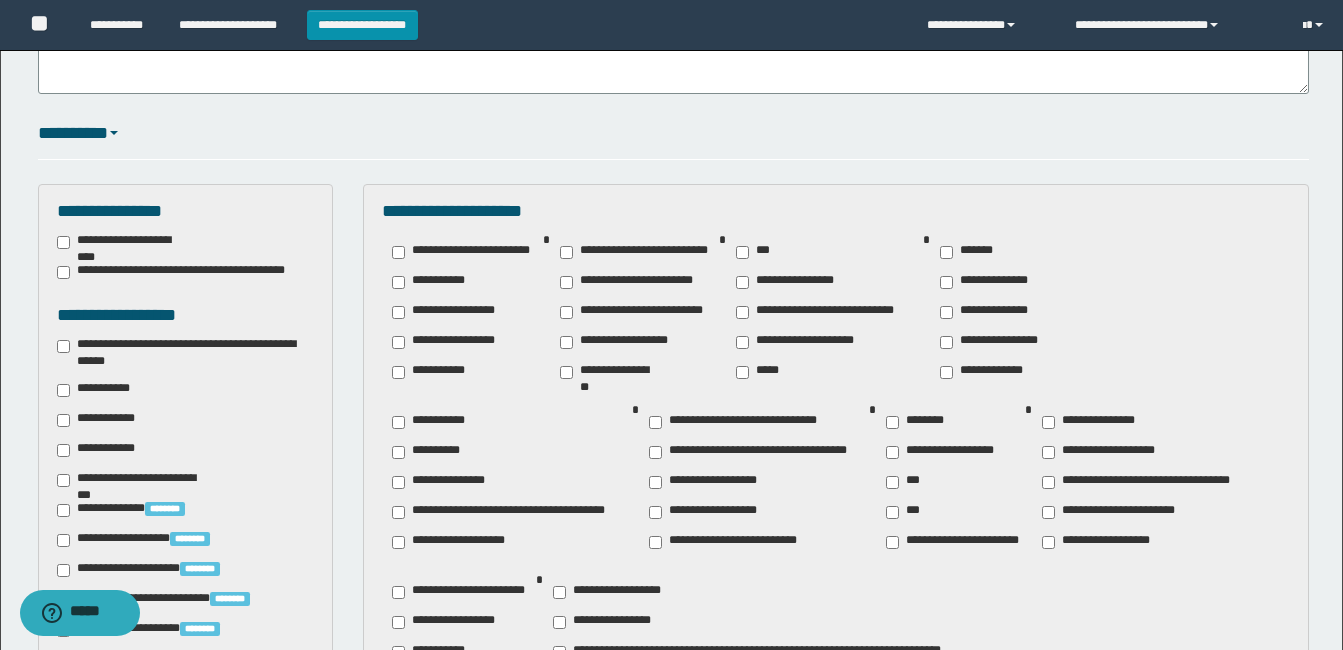 click on "**********" at bounding box center (185, 353) 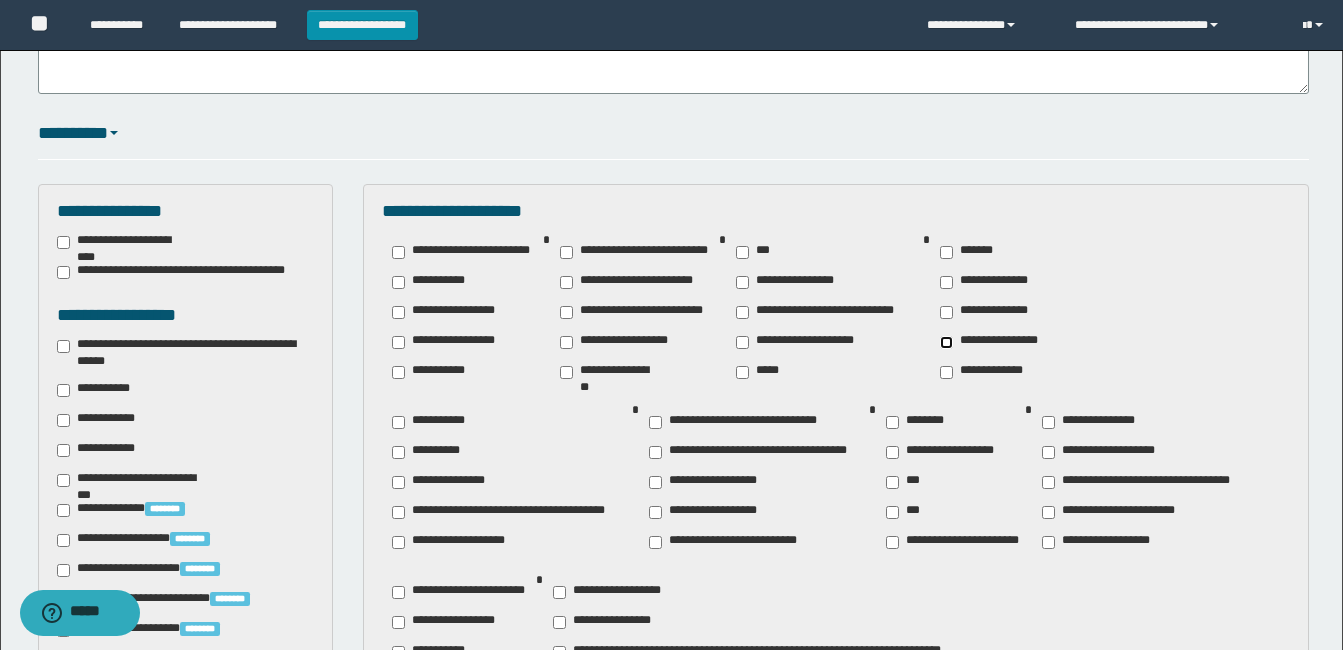scroll, scrollTop: 700, scrollLeft: 0, axis: vertical 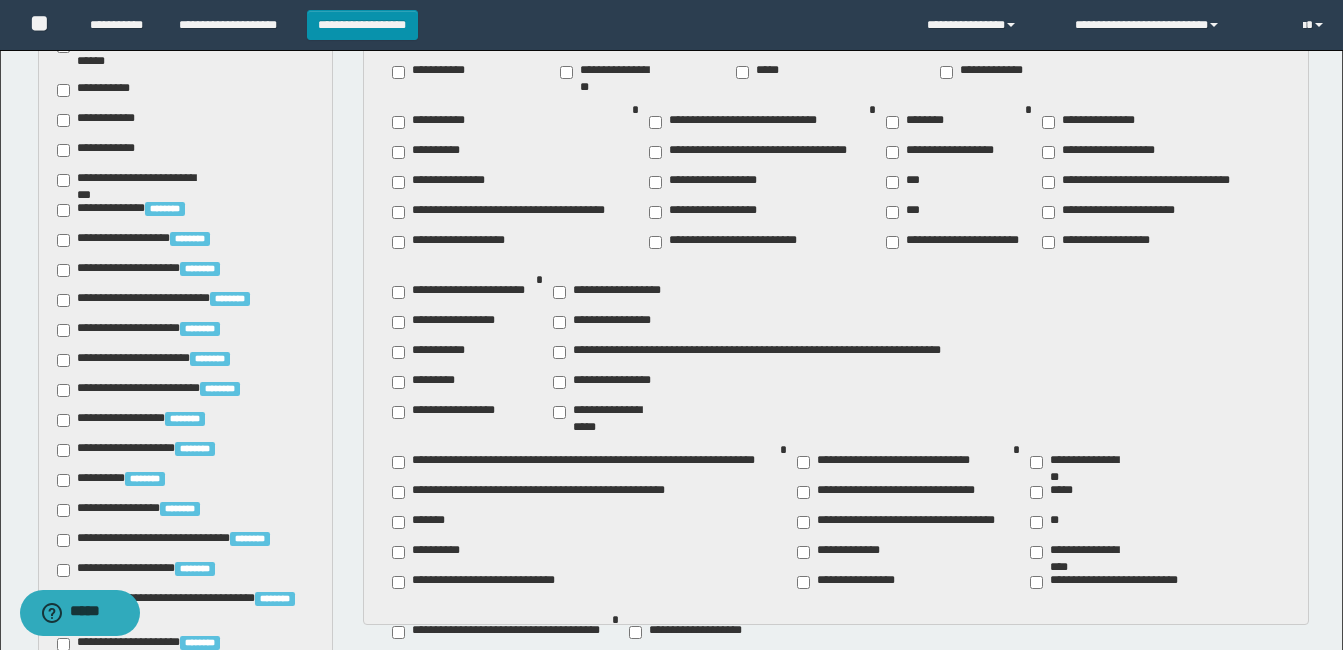 click on "**********" at bounding box center [434, 662] 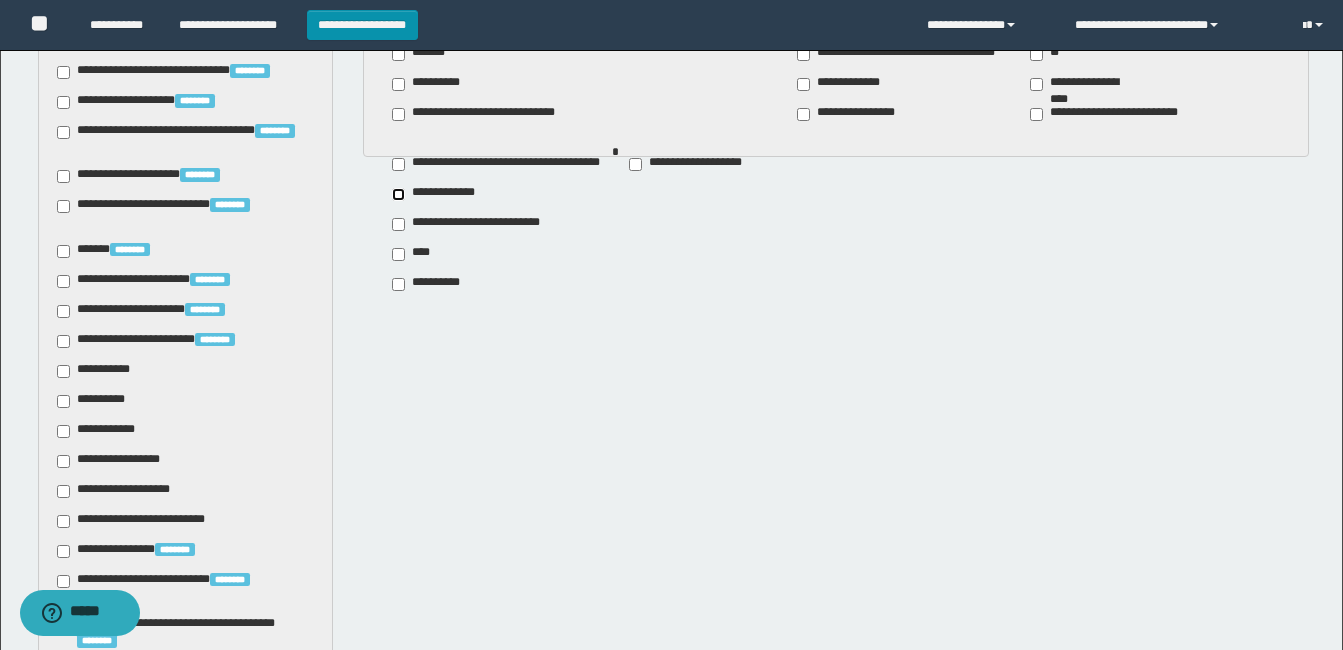scroll, scrollTop: 1300, scrollLeft: 0, axis: vertical 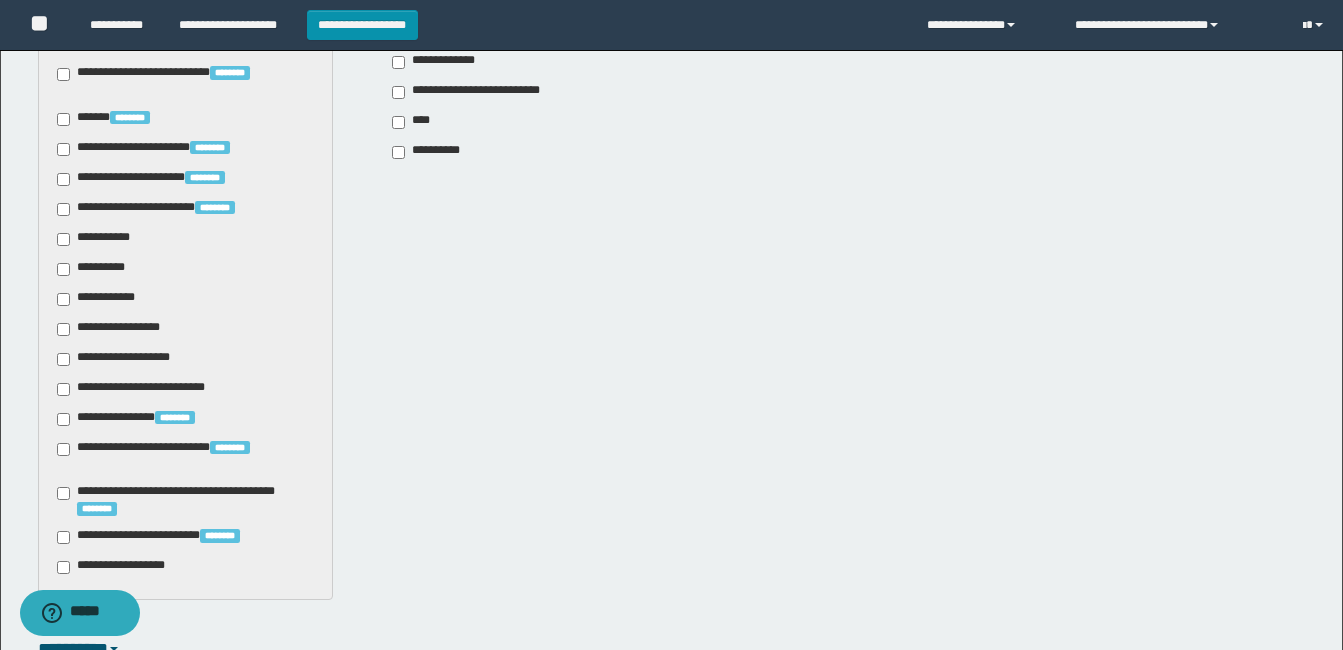 click on "**********" at bounding box center [97, 239] 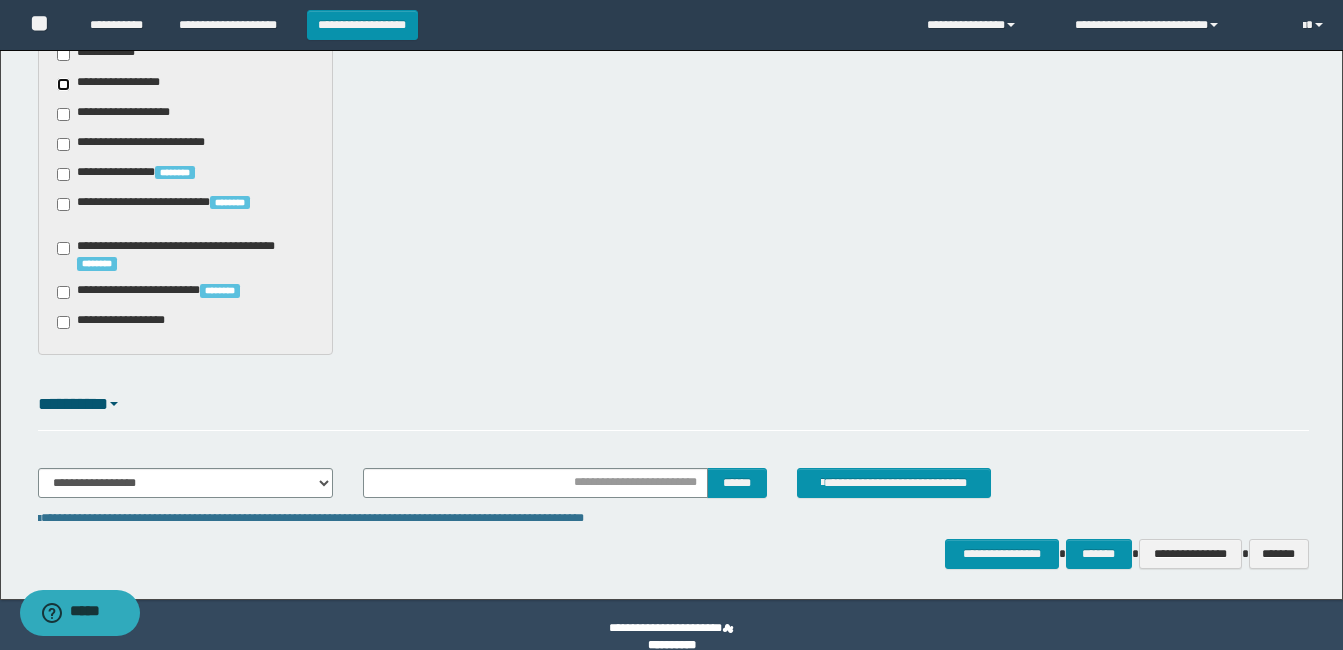 scroll, scrollTop: 1569, scrollLeft: 0, axis: vertical 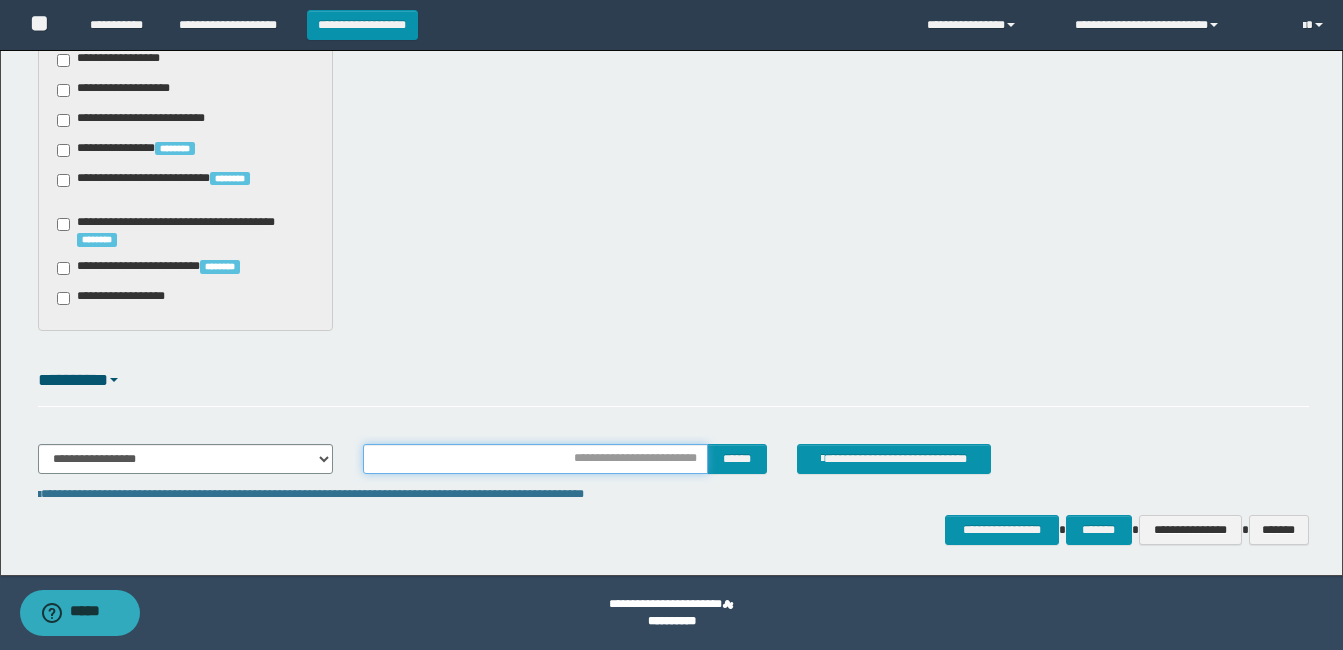 click at bounding box center (535, 459) 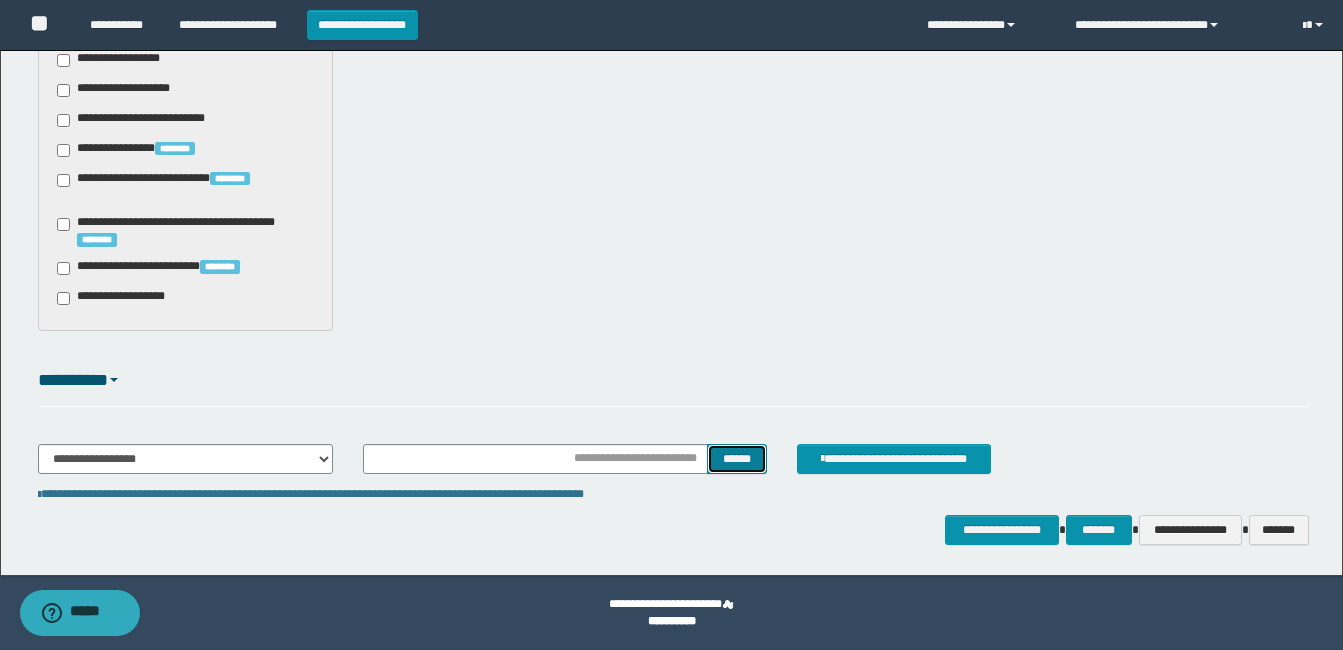 click on "******" at bounding box center [736, 459] 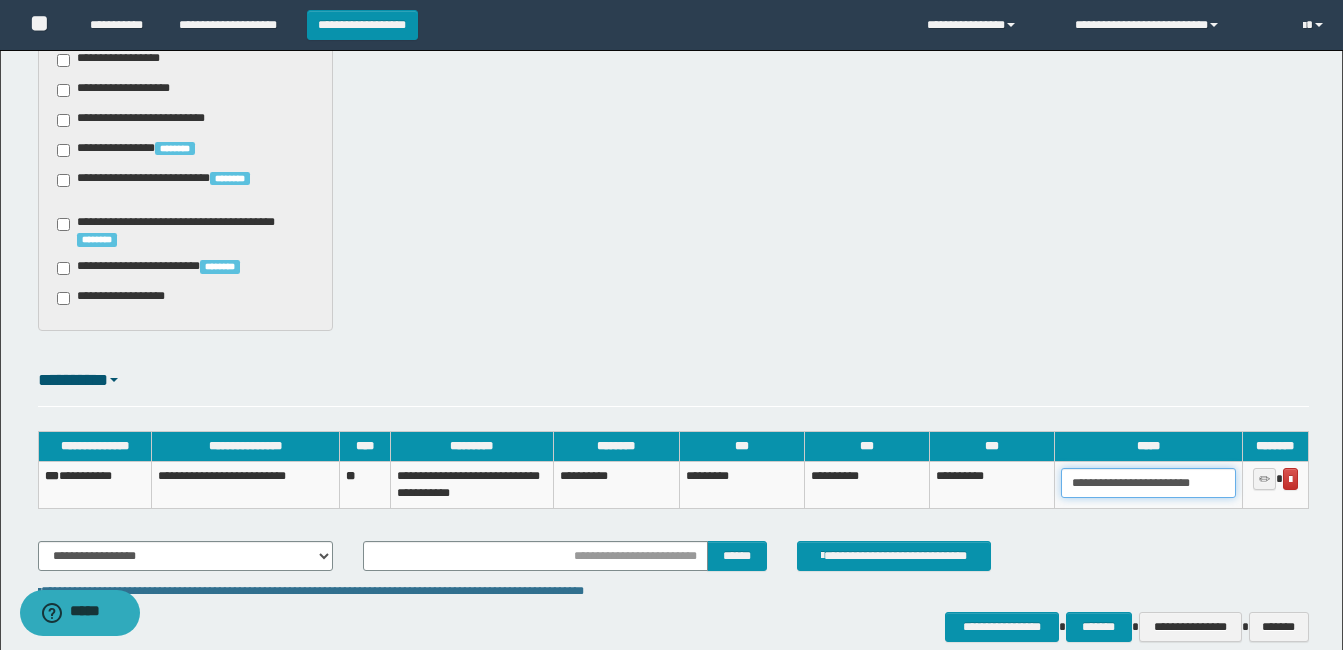click on "**********" at bounding box center (1148, 483) 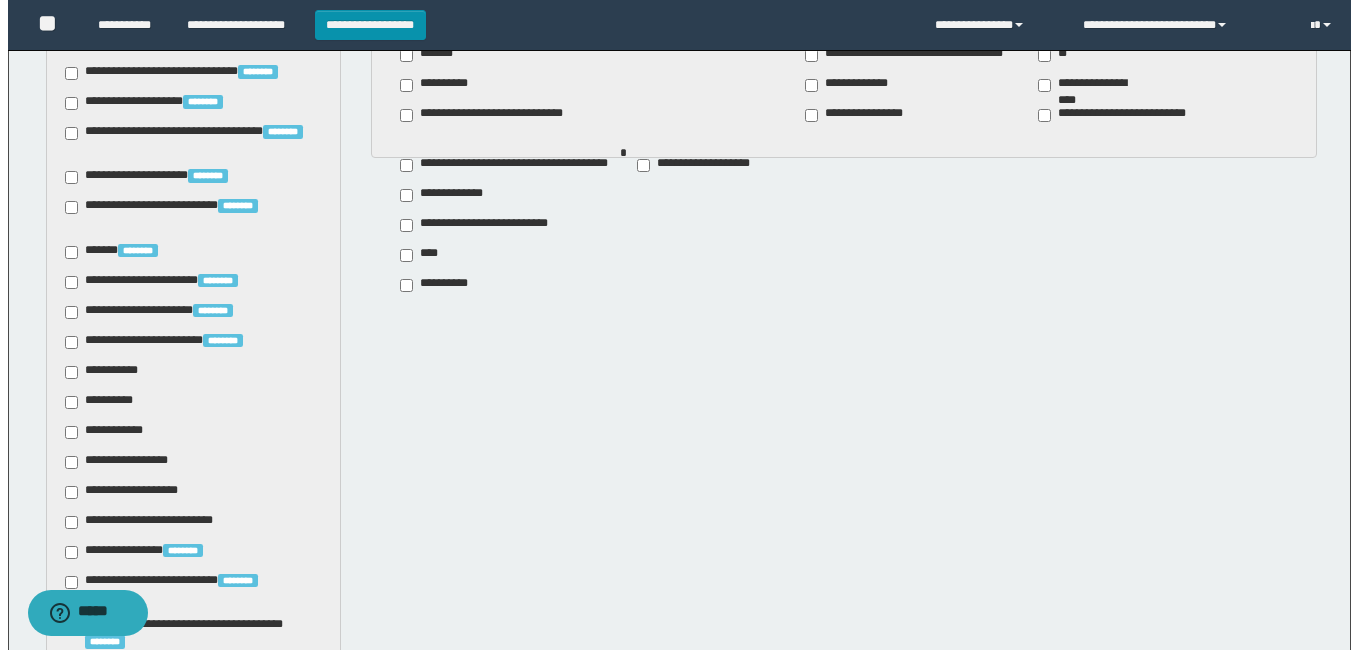 scroll, scrollTop: 1667, scrollLeft: 0, axis: vertical 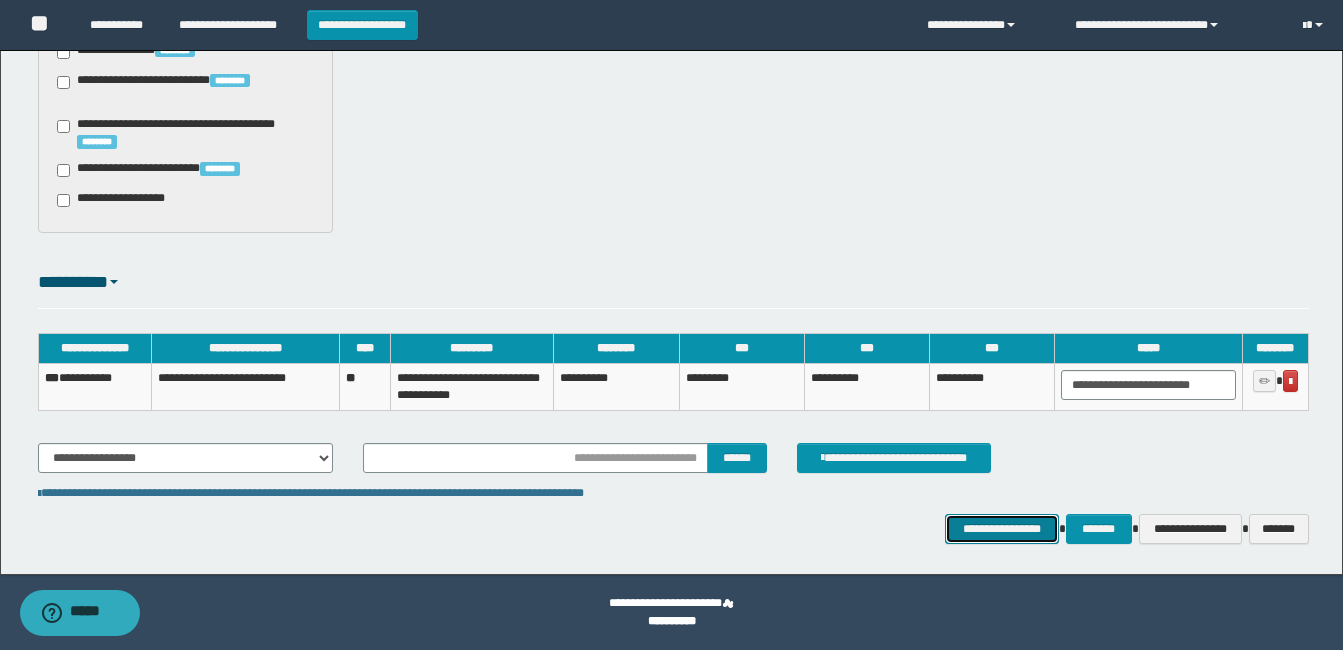 click on "**********" at bounding box center [1001, 529] 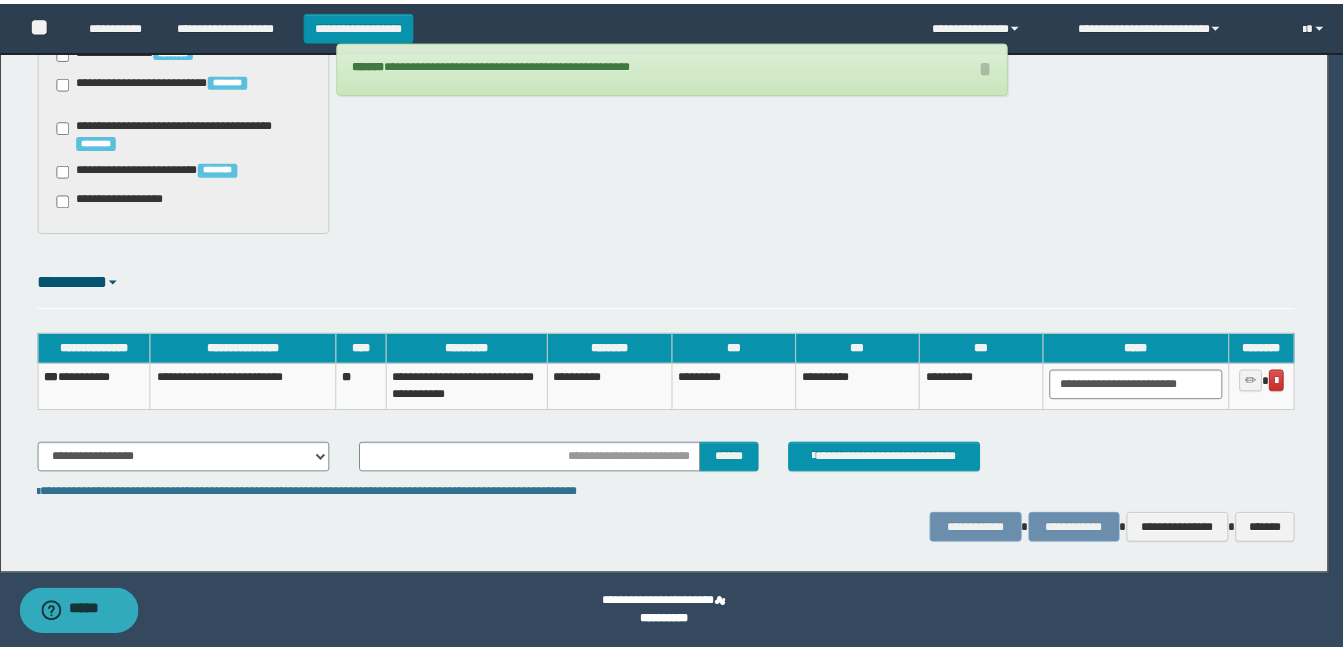 scroll, scrollTop: 1652, scrollLeft: 0, axis: vertical 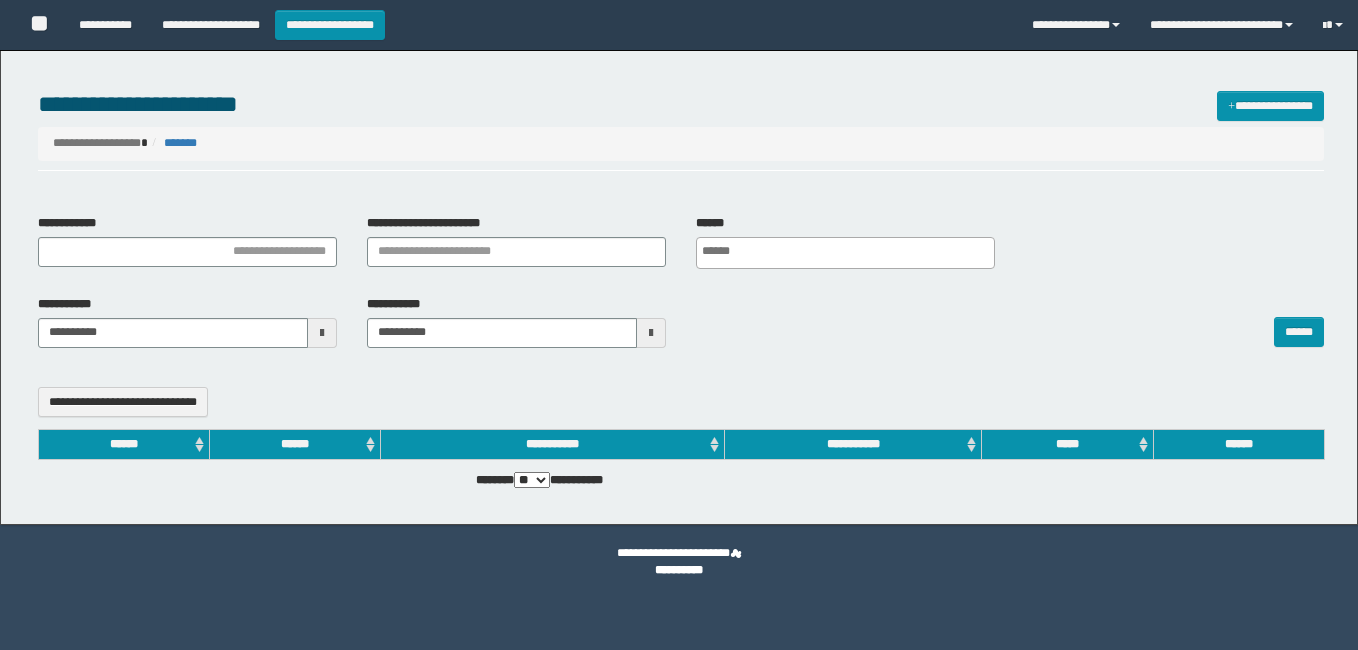 select 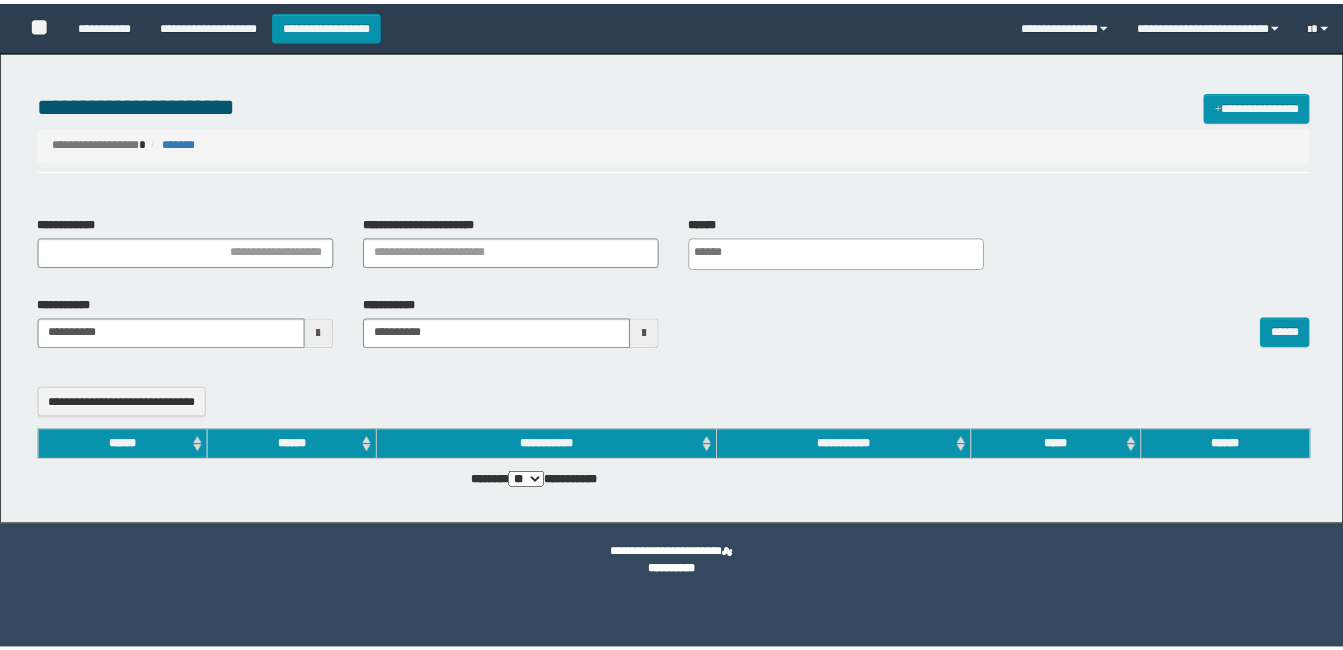 scroll, scrollTop: 0, scrollLeft: 0, axis: both 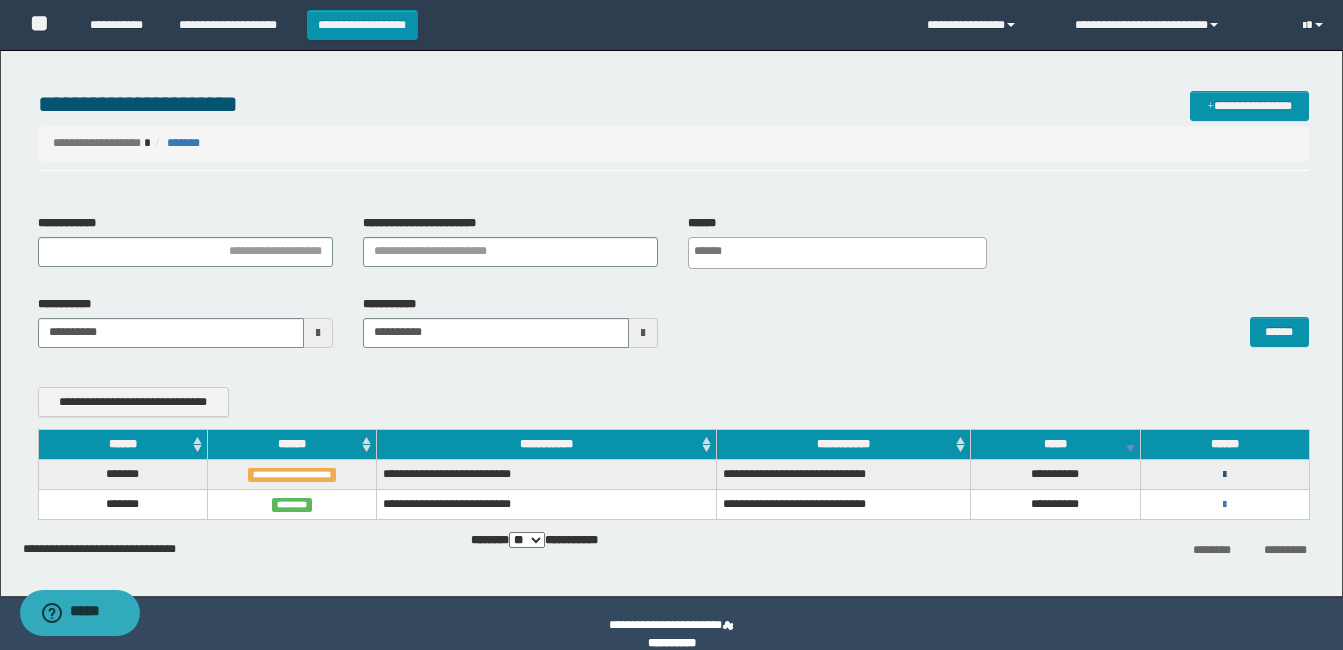 click at bounding box center (1224, 475) 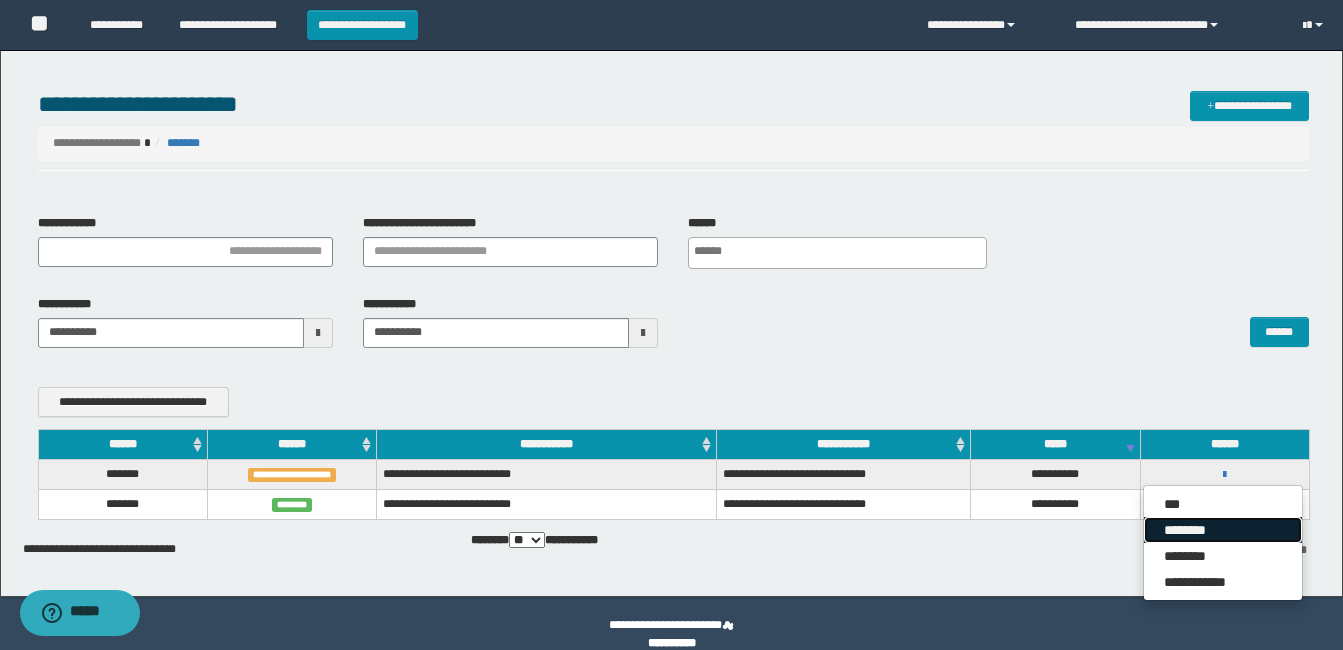 click on "********" at bounding box center (1223, 530) 